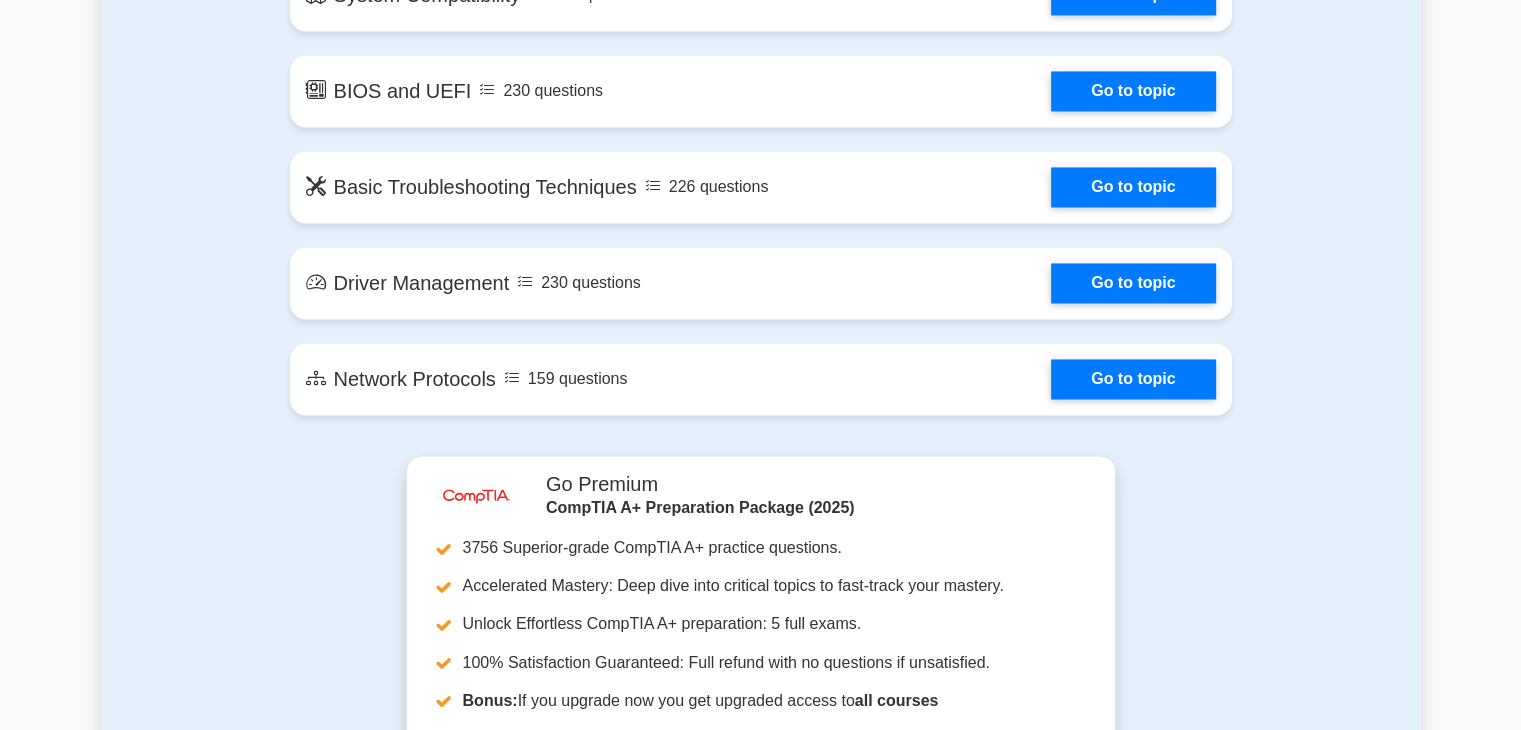 scroll, scrollTop: 0, scrollLeft: 0, axis: both 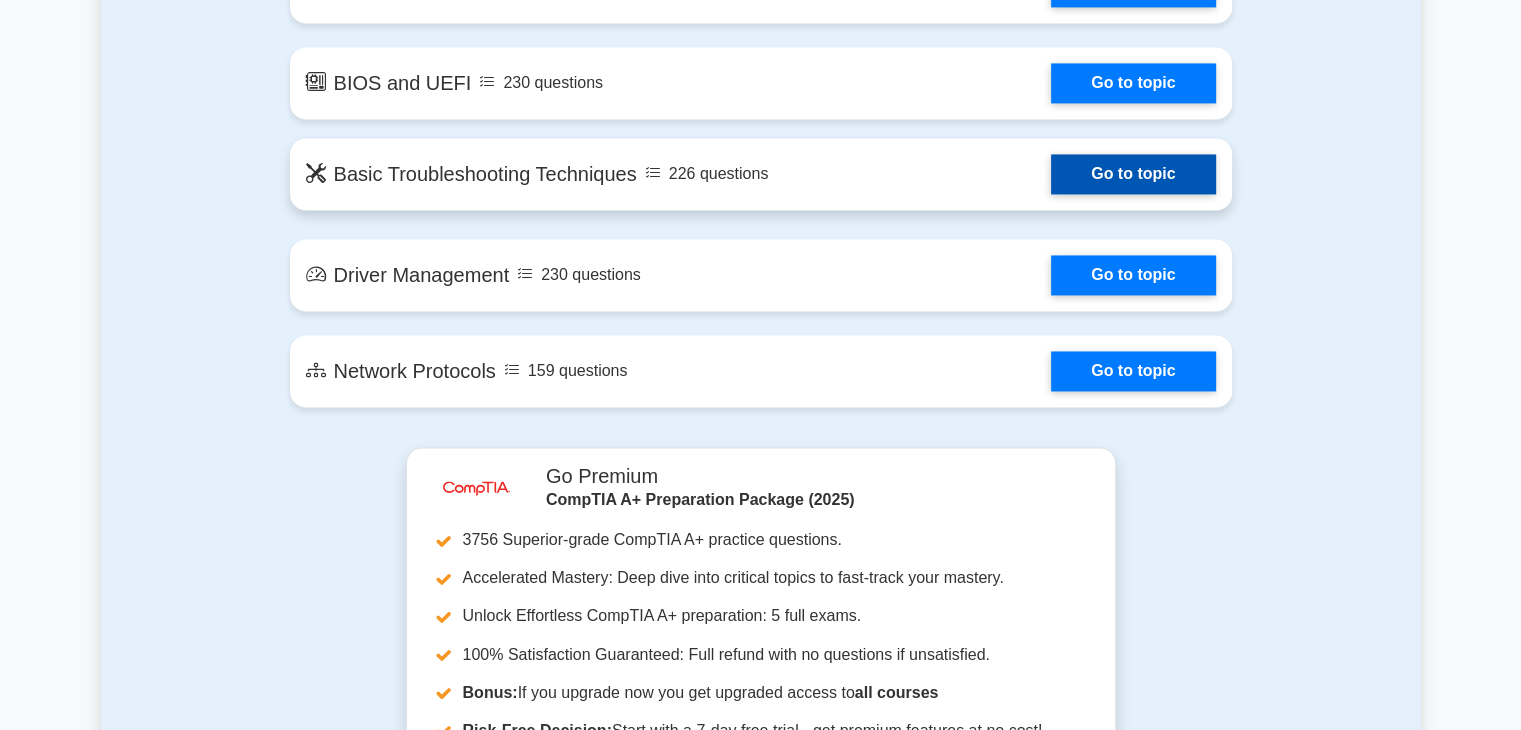 click on "Go to topic" at bounding box center [1133, 174] 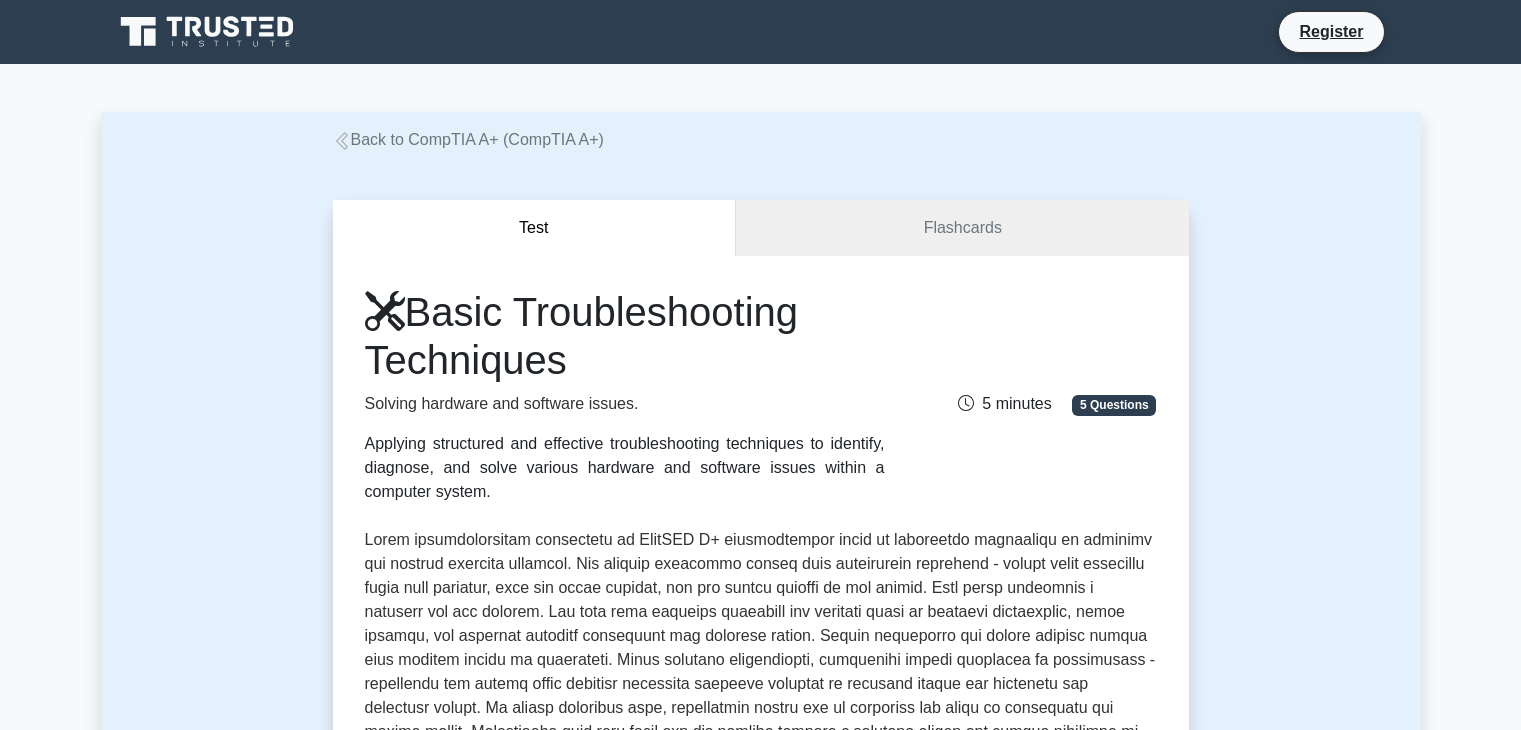 scroll, scrollTop: 0, scrollLeft: 0, axis: both 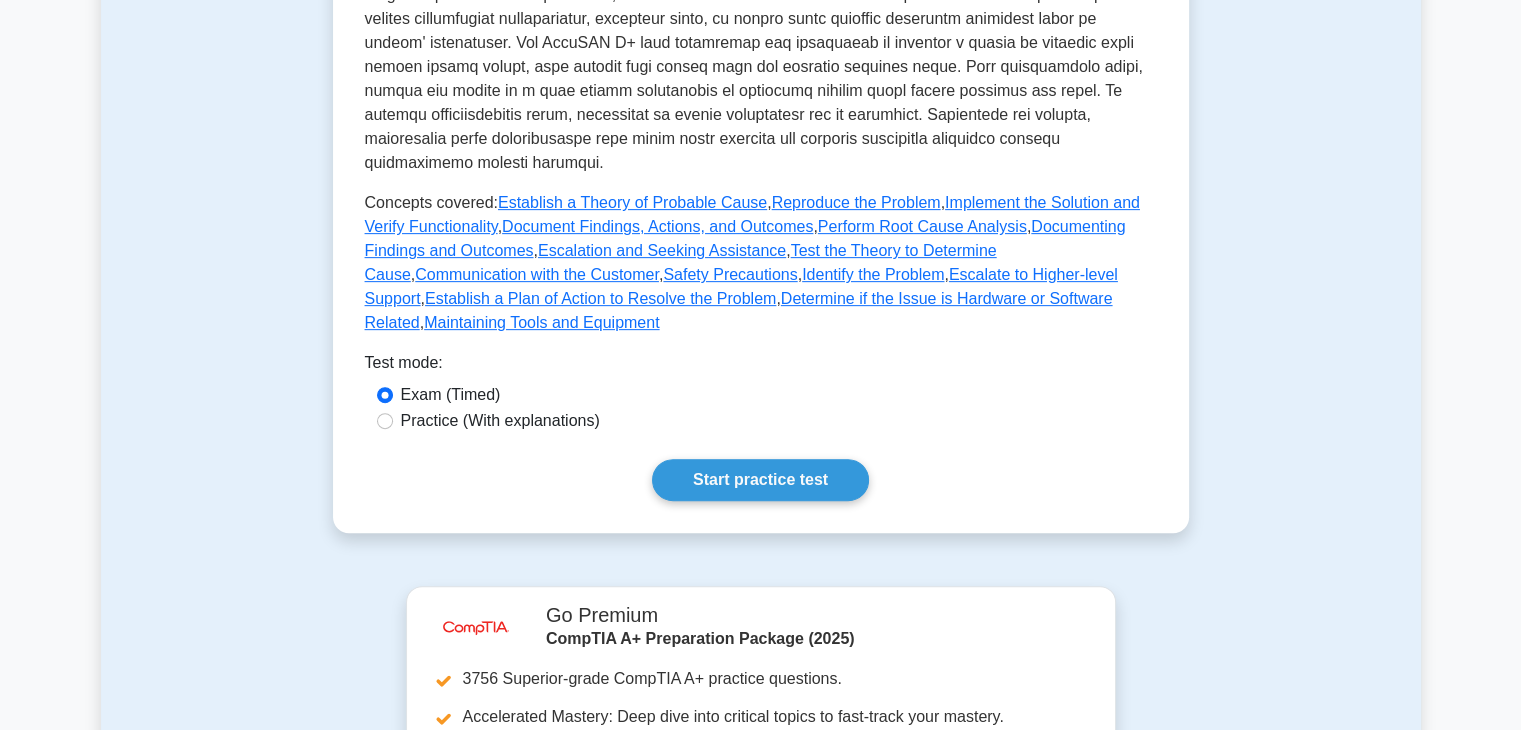 click on "Basic Troubleshooting Techniques
Solving hardware and software issues.
Applying structured and effective troubleshooting techniques to identify, diagnose, and solve various hardware and software issues within a computer system.
5 minutes
5 Questions
Concepts covered:  Establish a Theory of Probable Cause ,  Reproduce the Problem ," at bounding box center [761, 2] 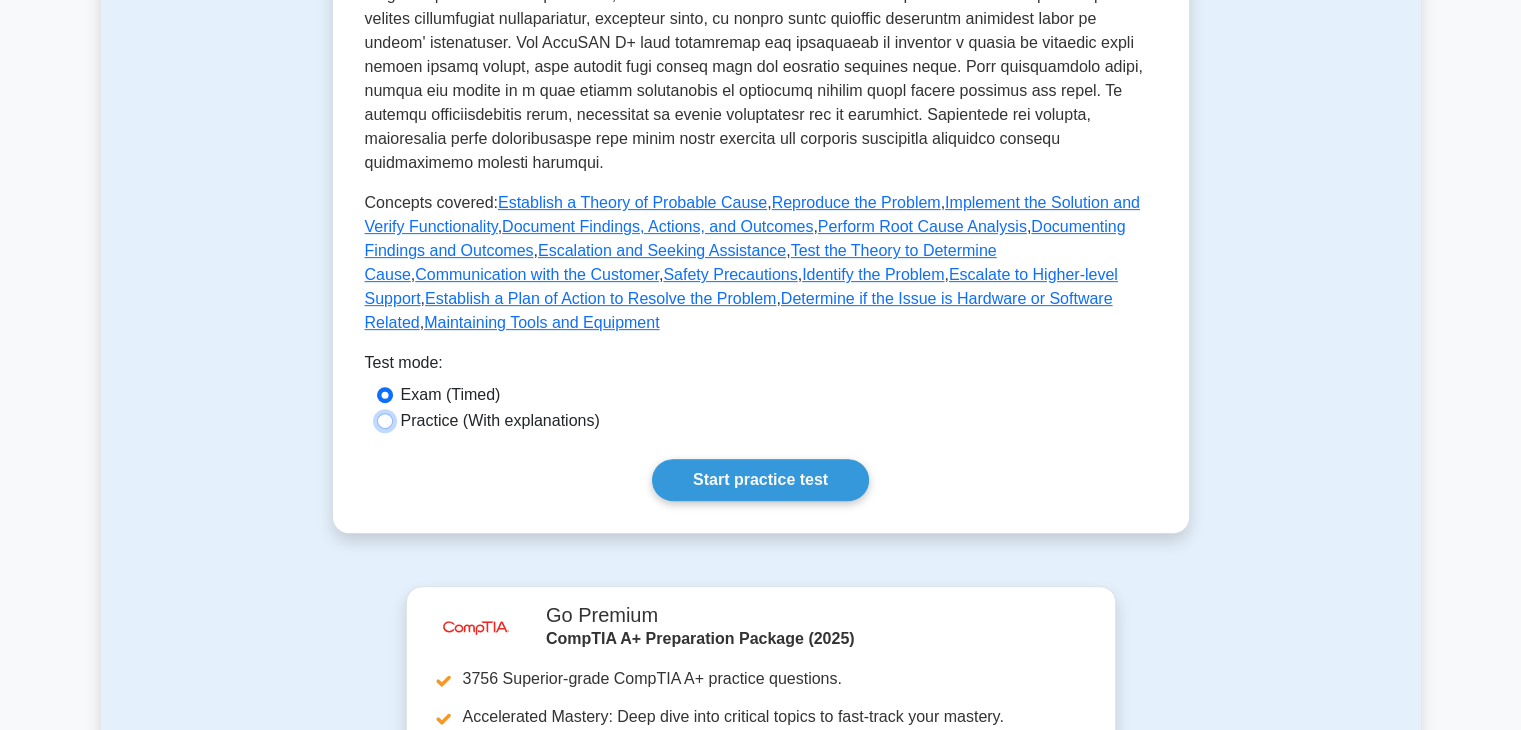 radio on "true" 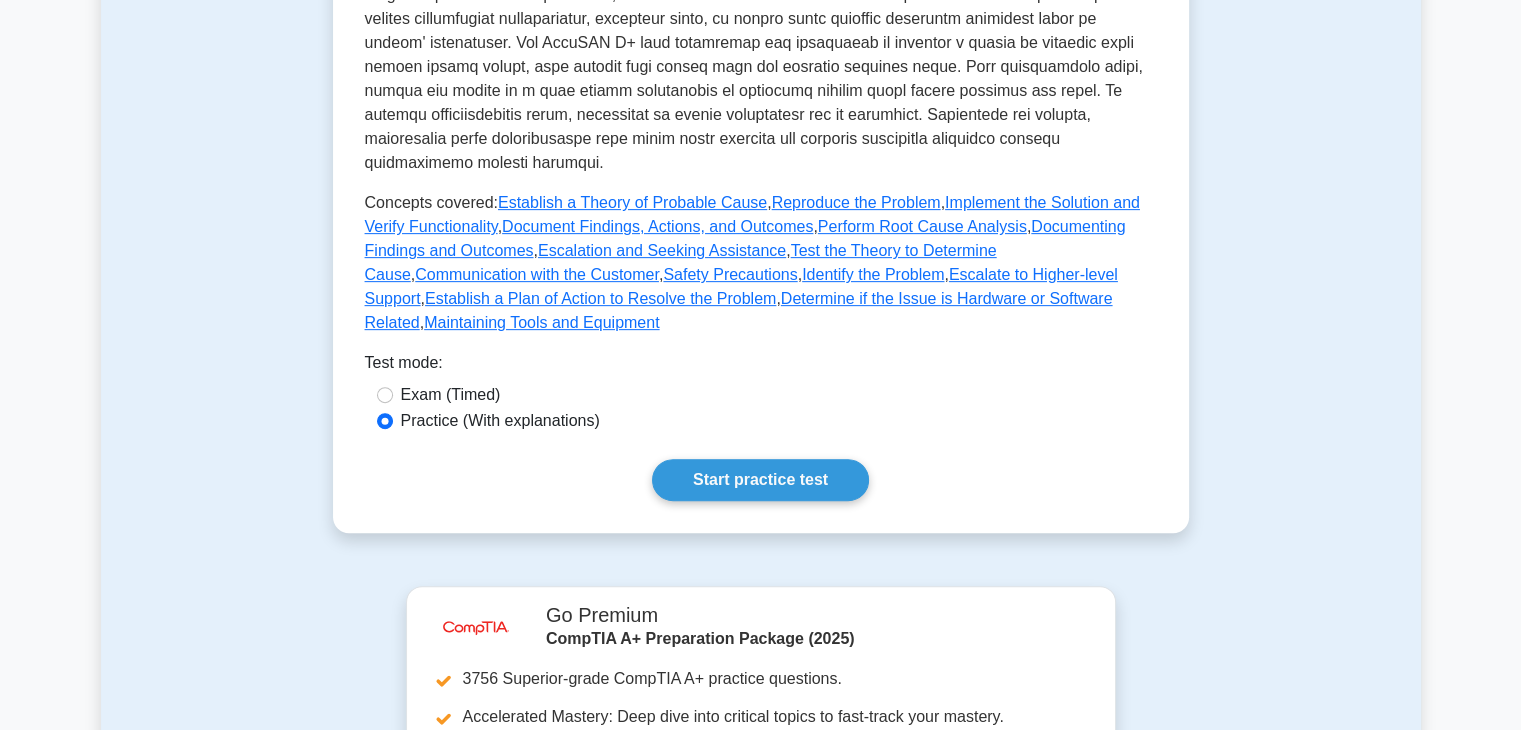 click on "Exam (Timed)" at bounding box center (451, 395) 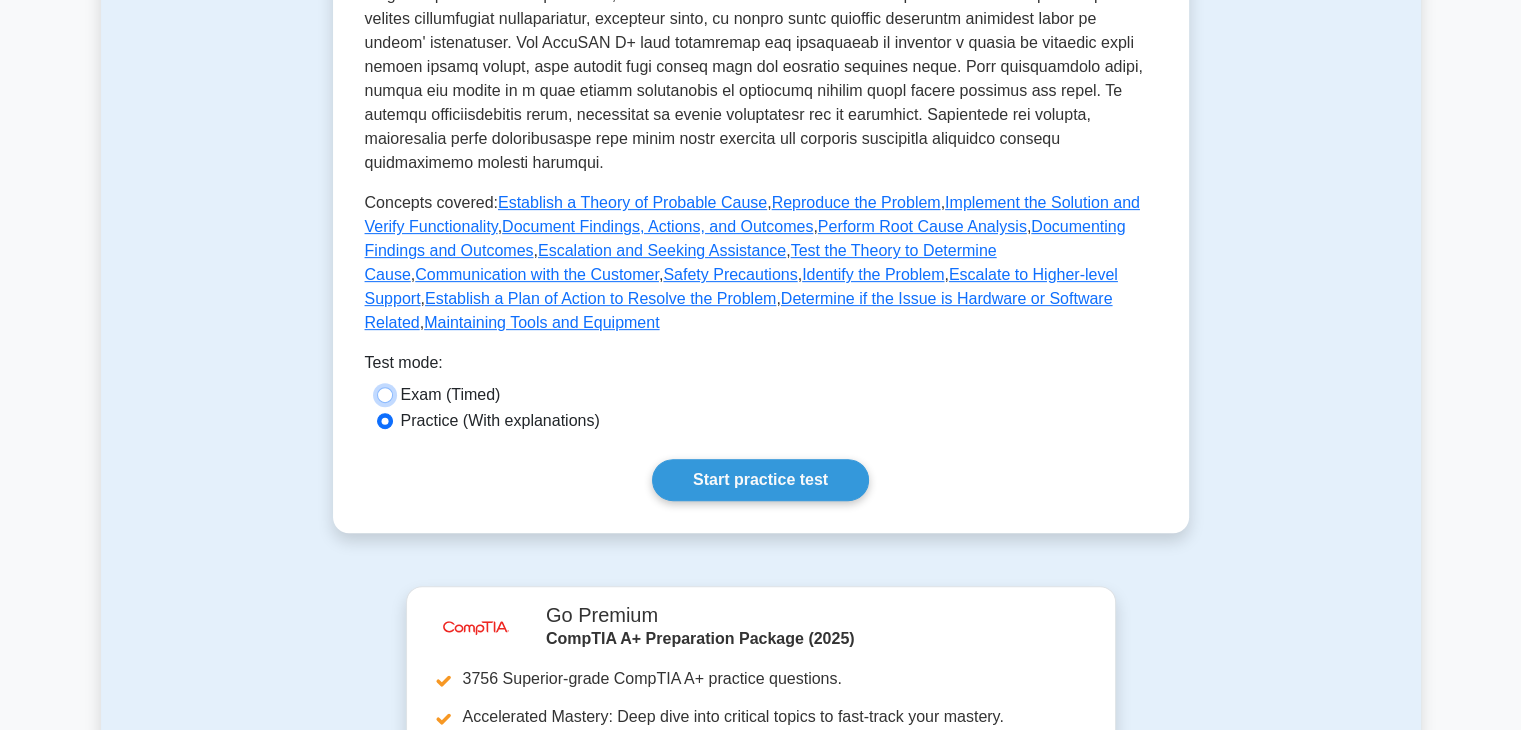 click on "Exam (Timed)" at bounding box center [385, 395] 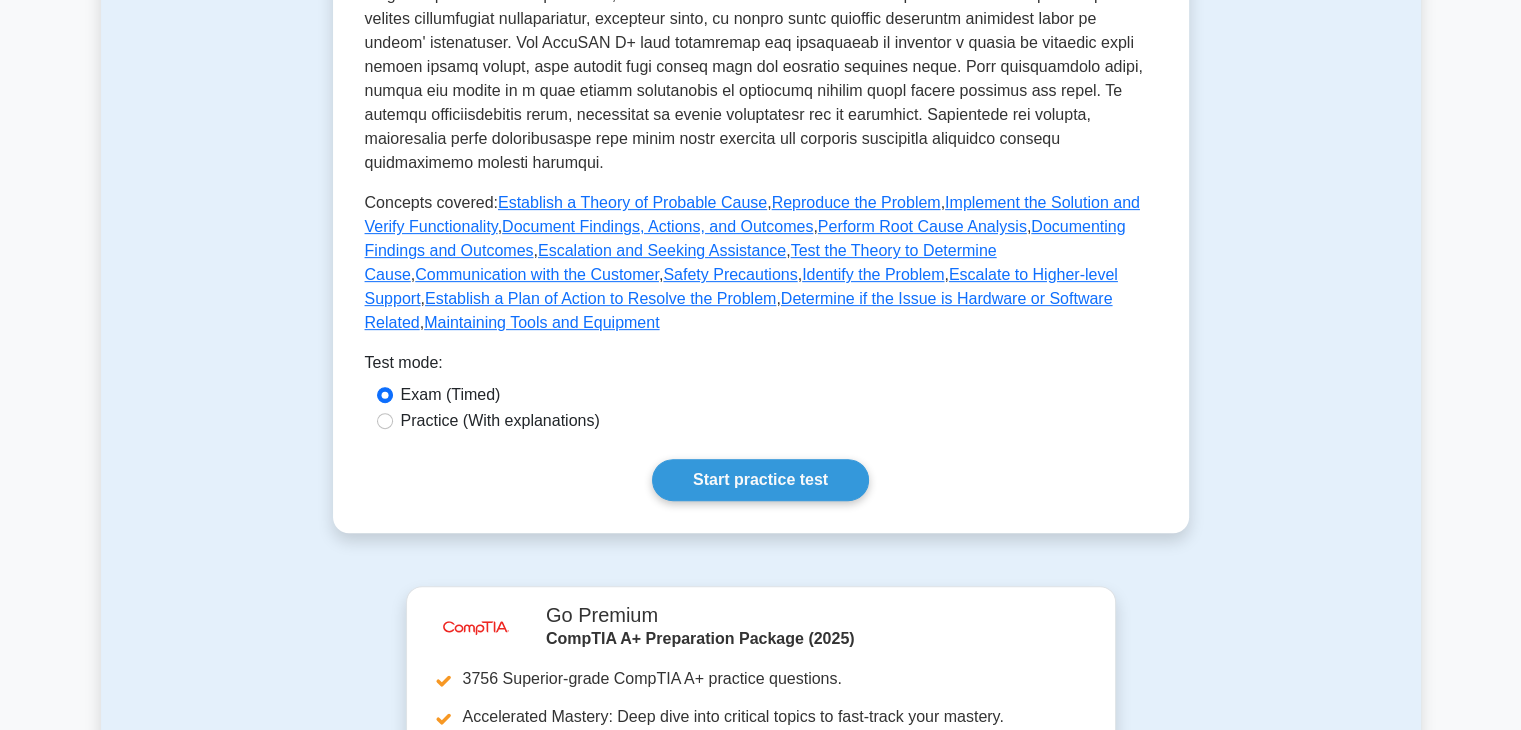 click on "Basic Troubleshooting Techniques
Solving hardware and software issues.
Applying structured and effective troubleshooting techniques to identify, diagnose, and solve various hardware and software issues within a computer system.
5 minutes
5 Questions
Concepts covered:  Establish a Theory of Probable Cause ,  Reproduce the Problem ,  ,  Document Findings, Actions, and Outcomes" at bounding box center (761, 2) 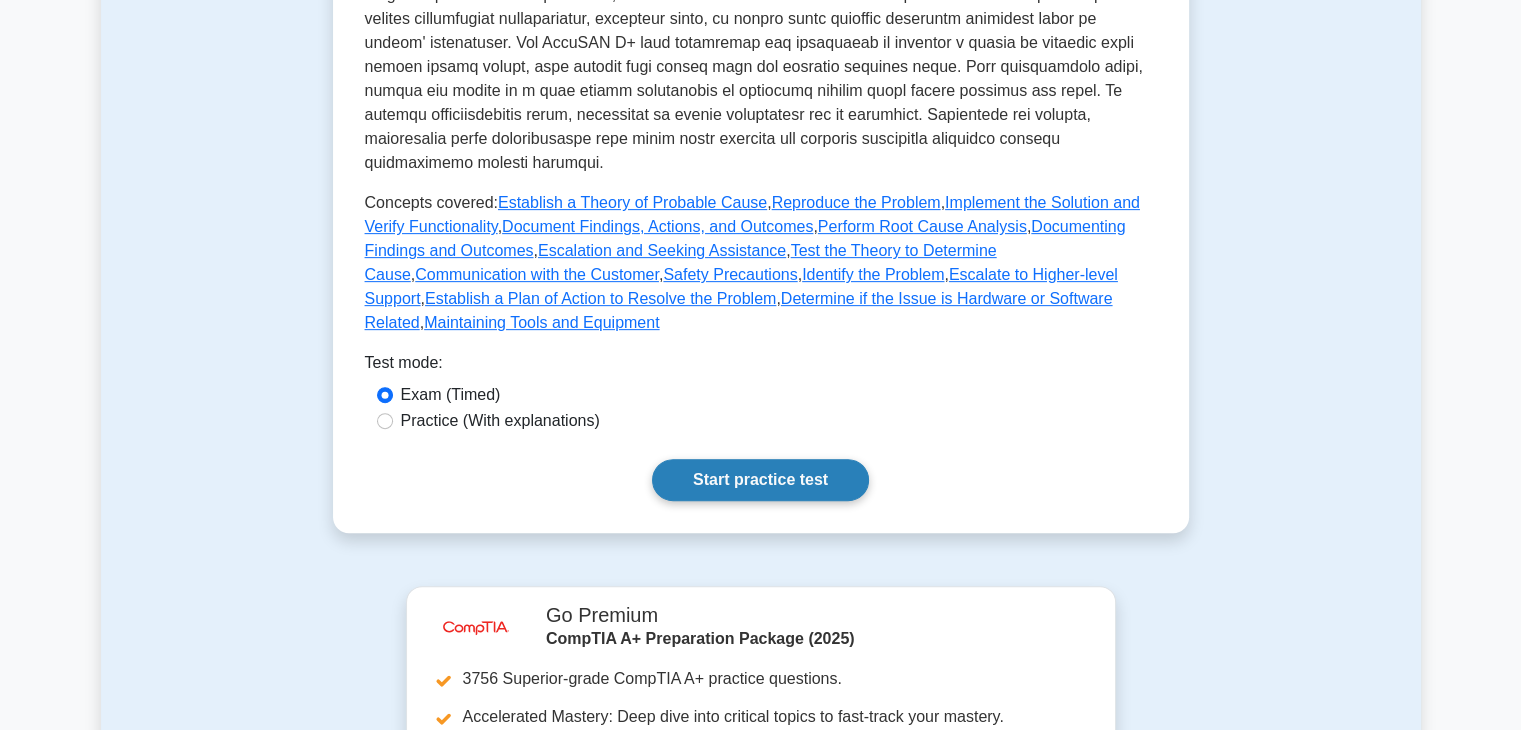 click on "Start practice test" at bounding box center [760, 480] 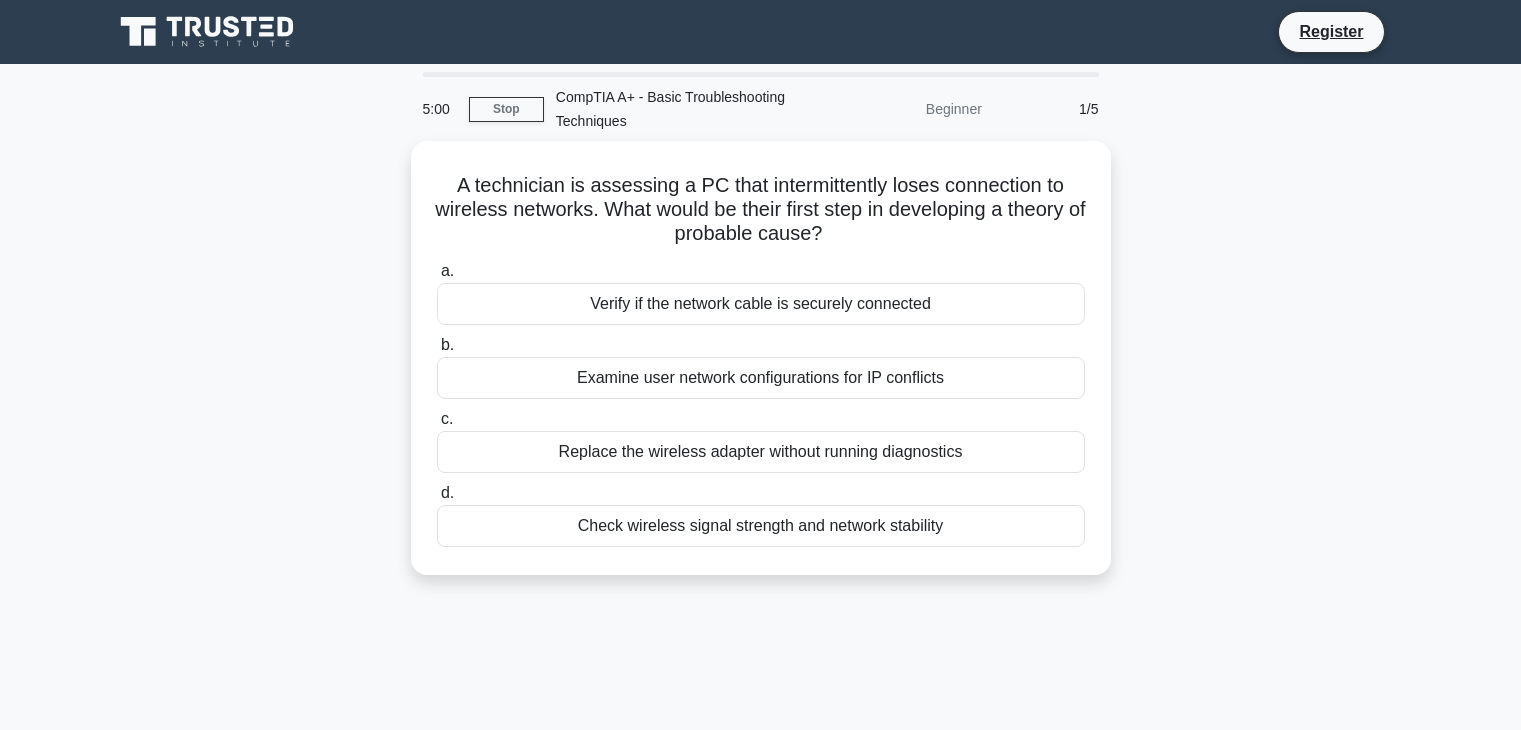 scroll, scrollTop: 0, scrollLeft: 0, axis: both 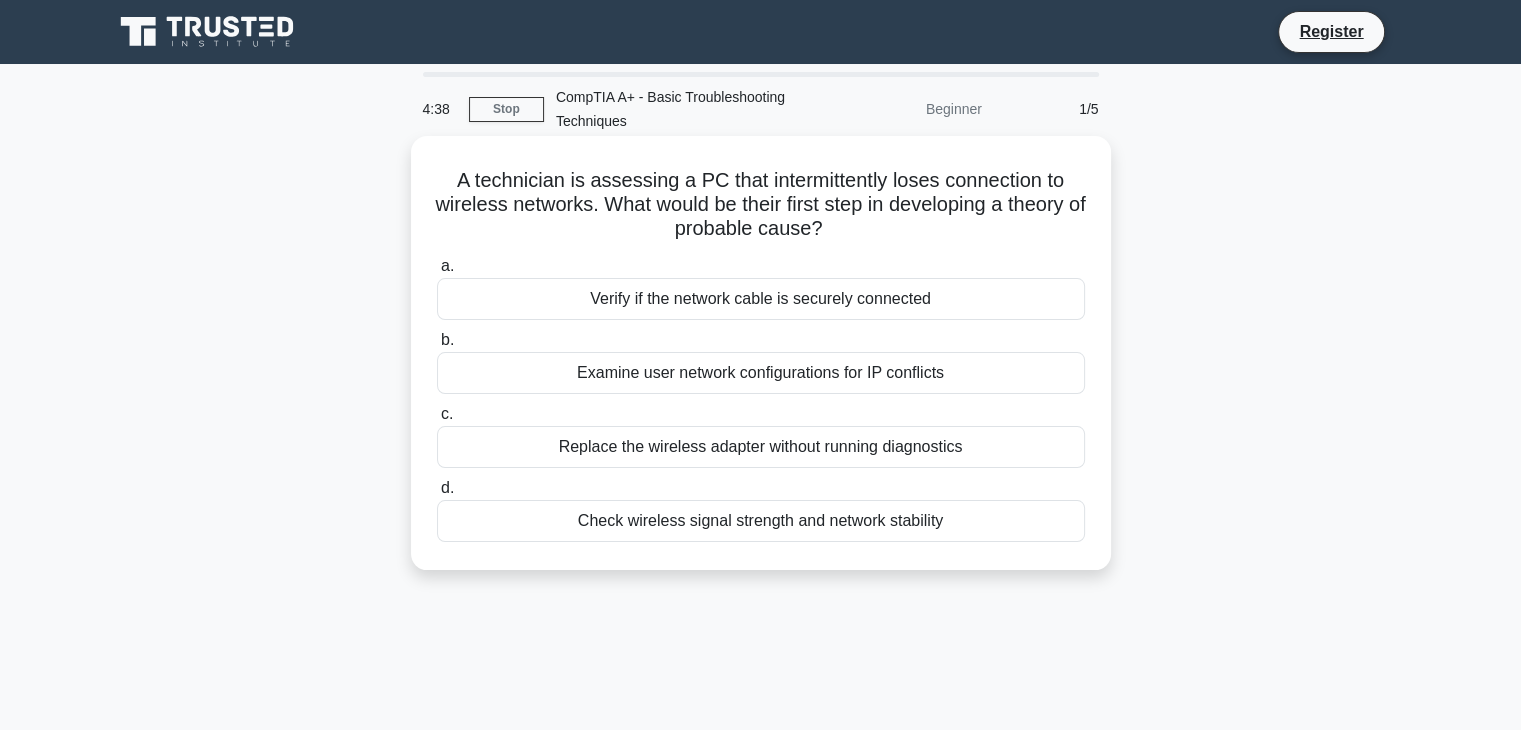 click on "Examine user network configurations for IP conflicts" at bounding box center [761, 373] 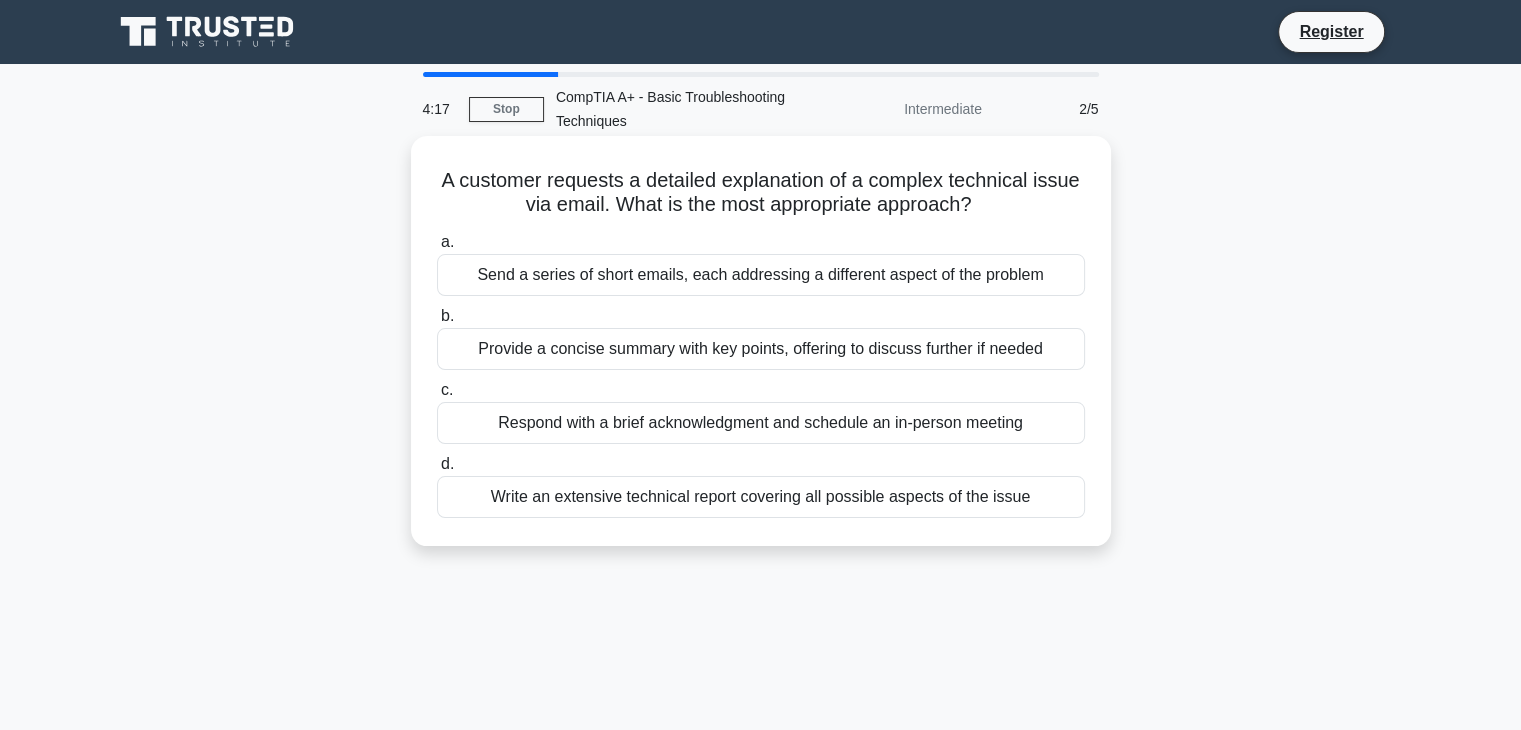 click on "Respond with a brief acknowledgment and schedule an in-person meeting" at bounding box center [761, 423] 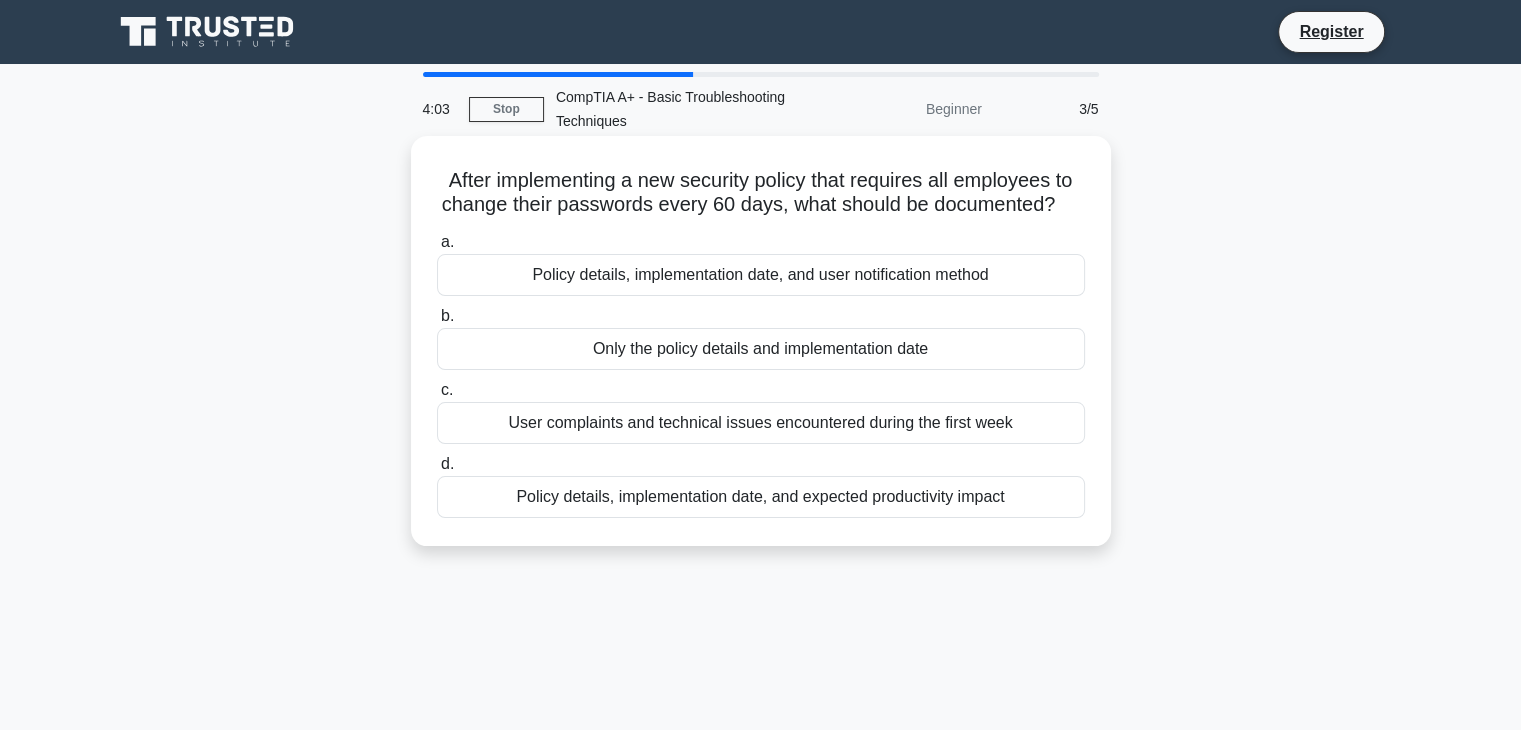 click on "Policy details, implementation date, and user notification method" at bounding box center [761, 275] 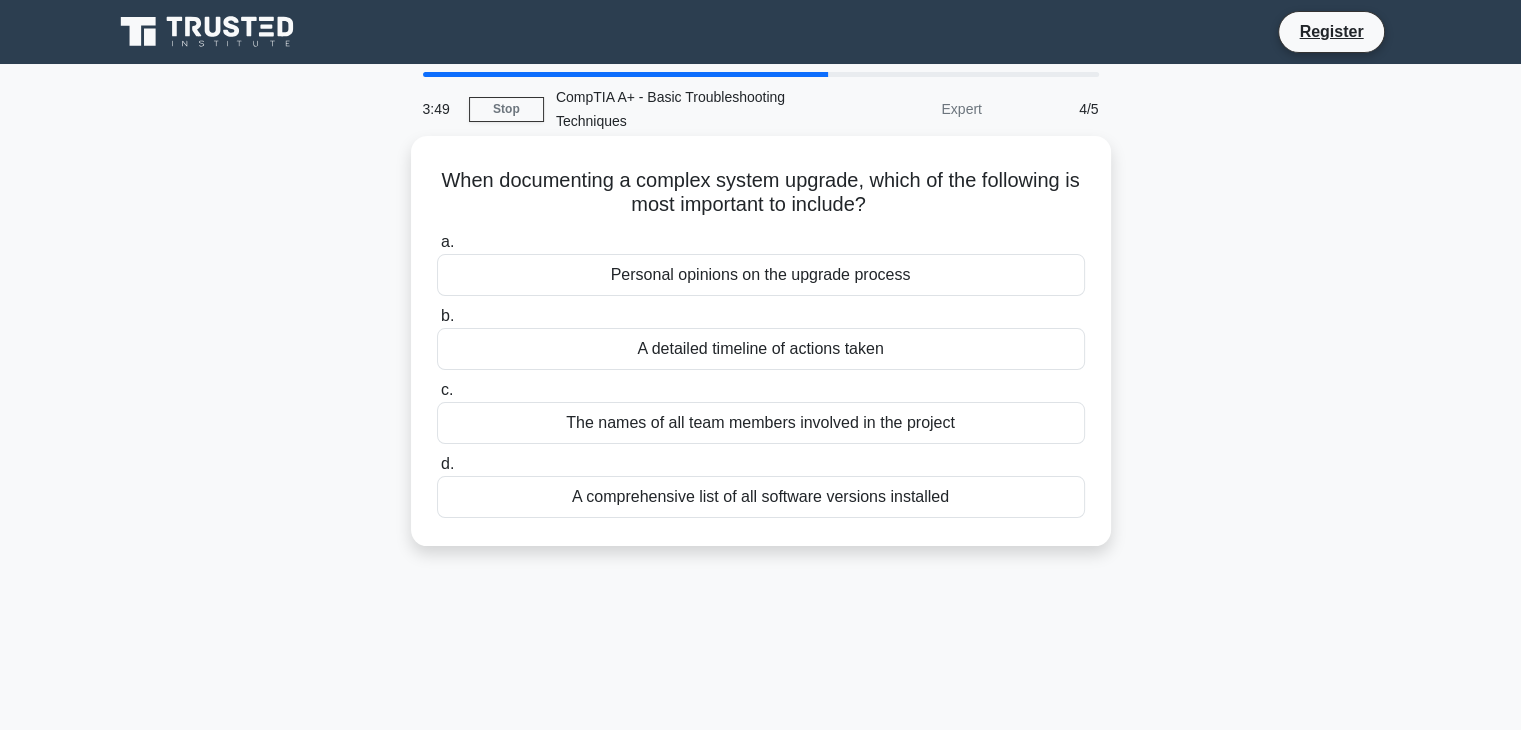 click on "A comprehensive list of all software versions installed" at bounding box center (761, 497) 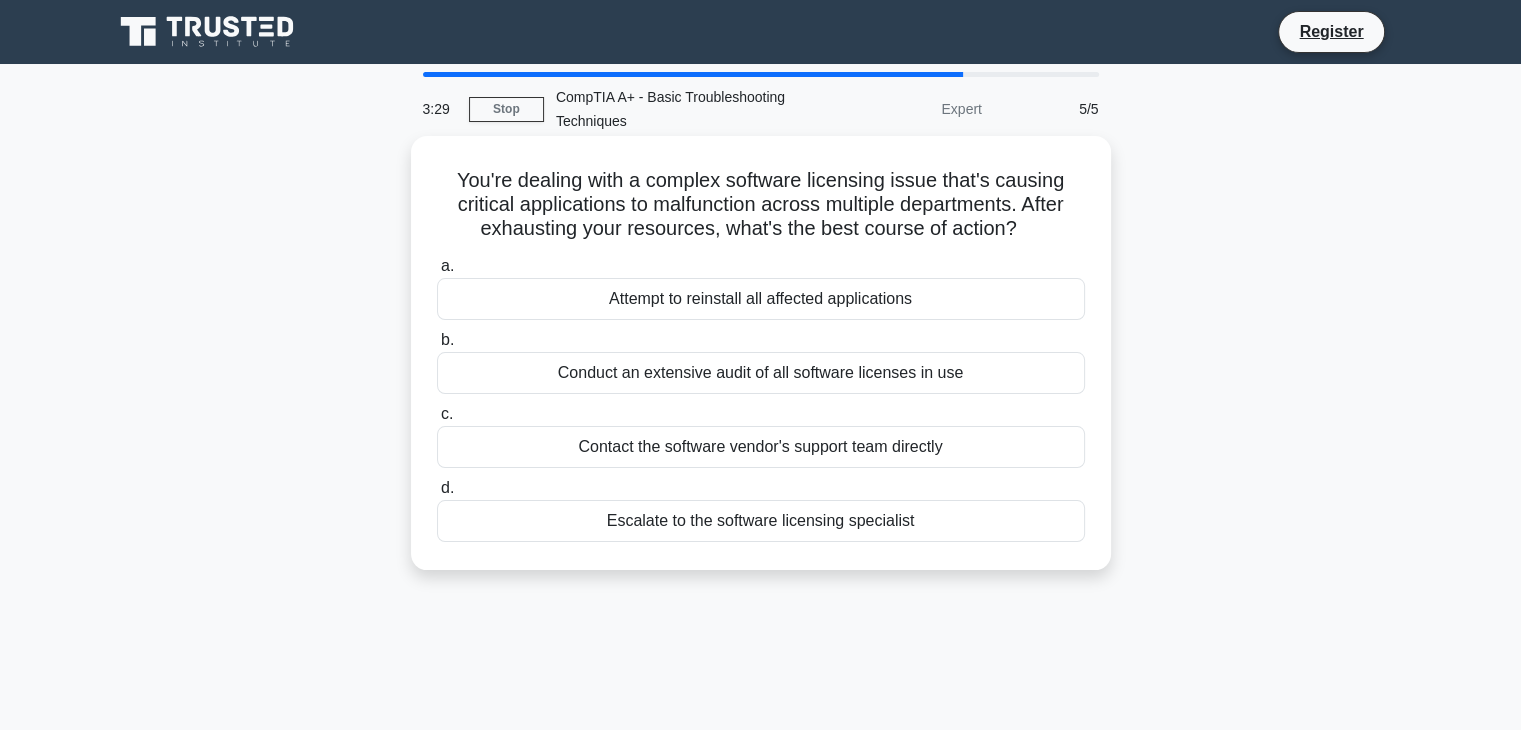 click on "Conduct an extensive audit of all software licenses in use" at bounding box center [761, 373] 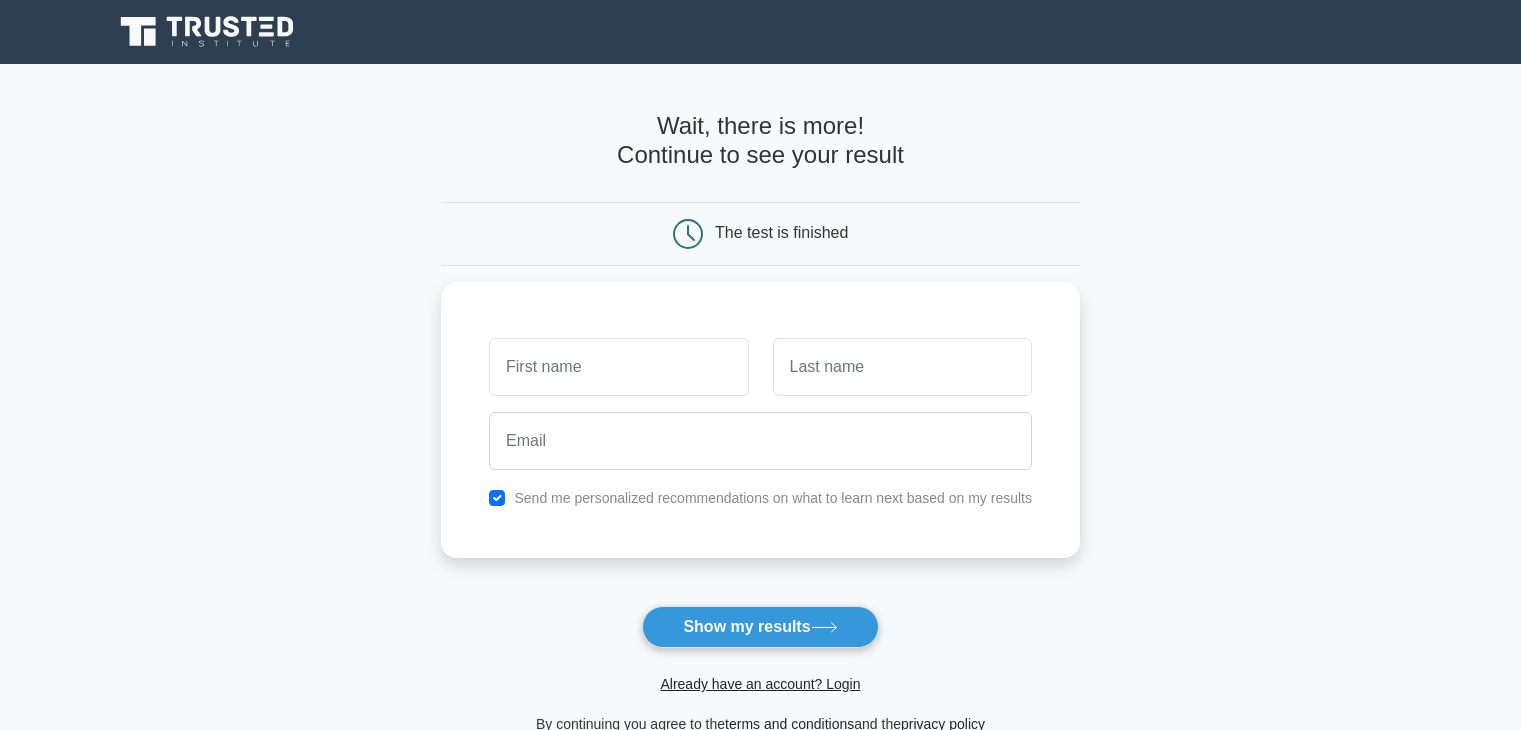 scroll, scrollTop: 0, scrollLeft: 0, axis: both 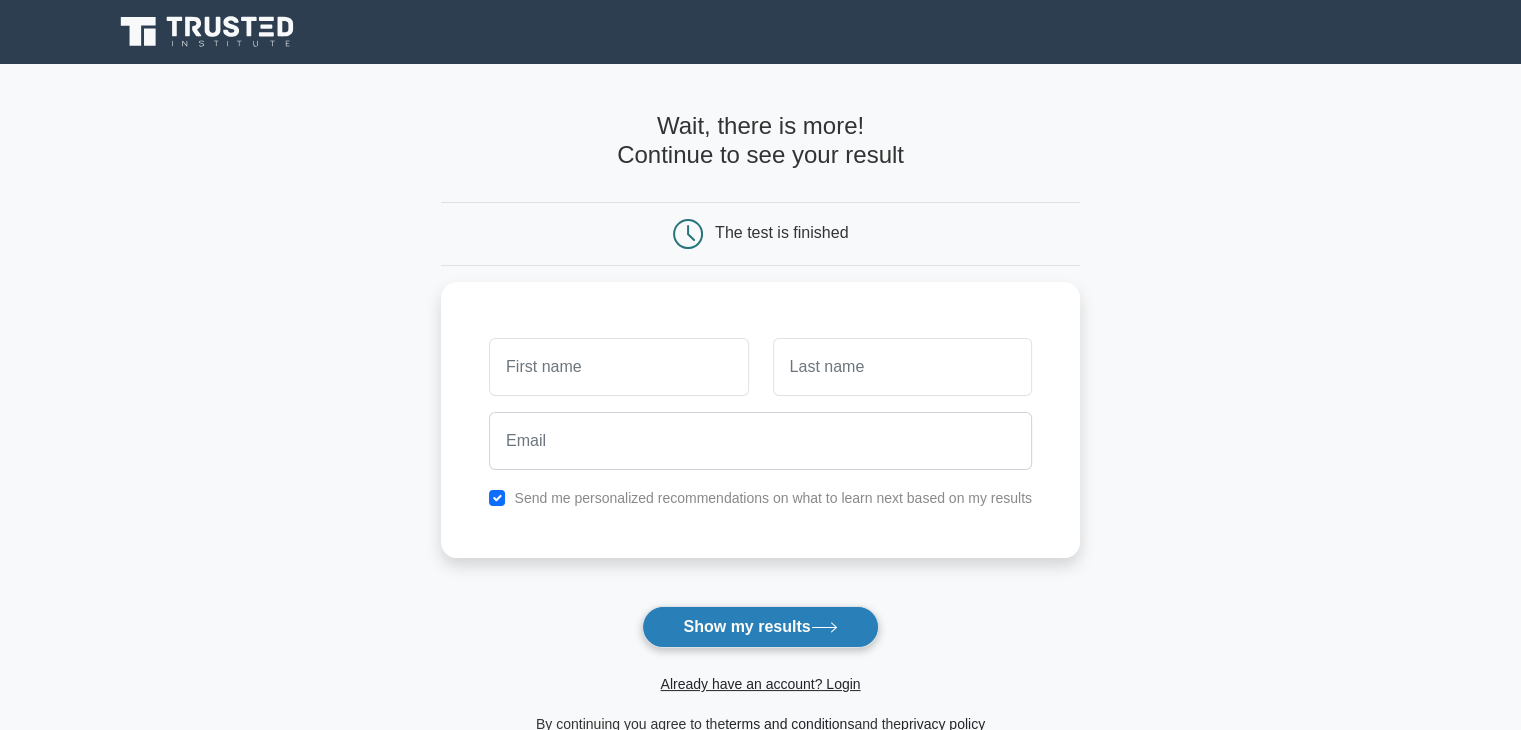 click 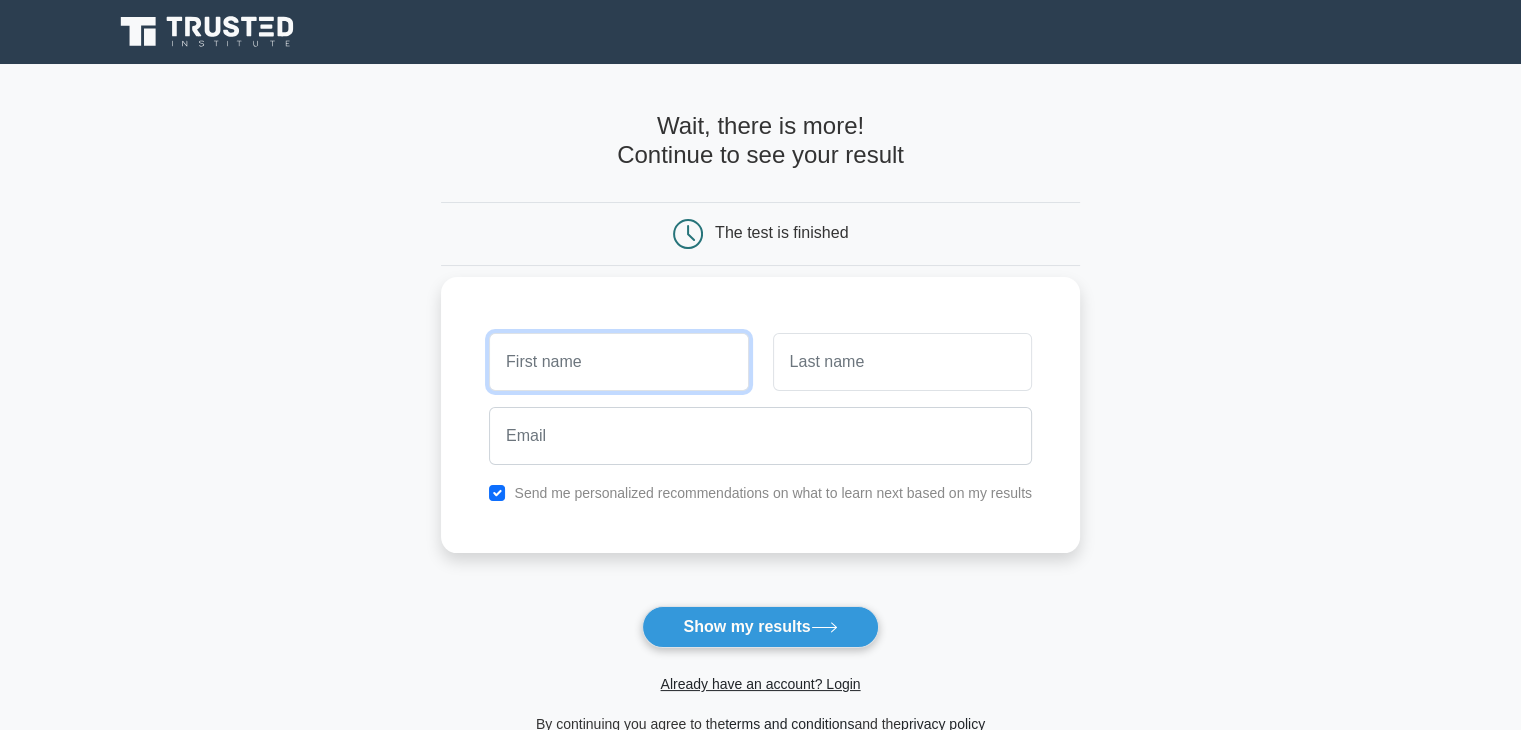 click at bounding box center [618, 362] 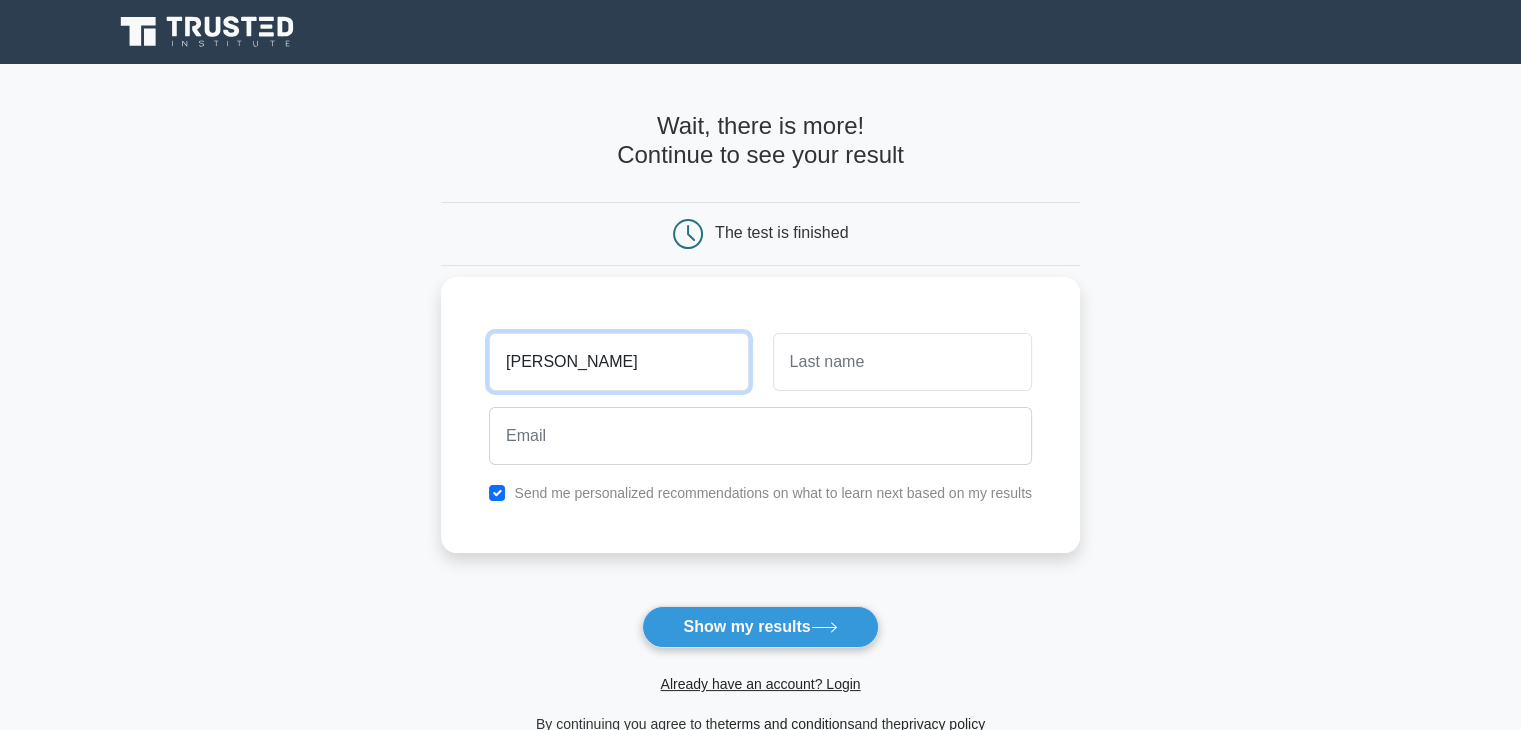 type on "Darr" 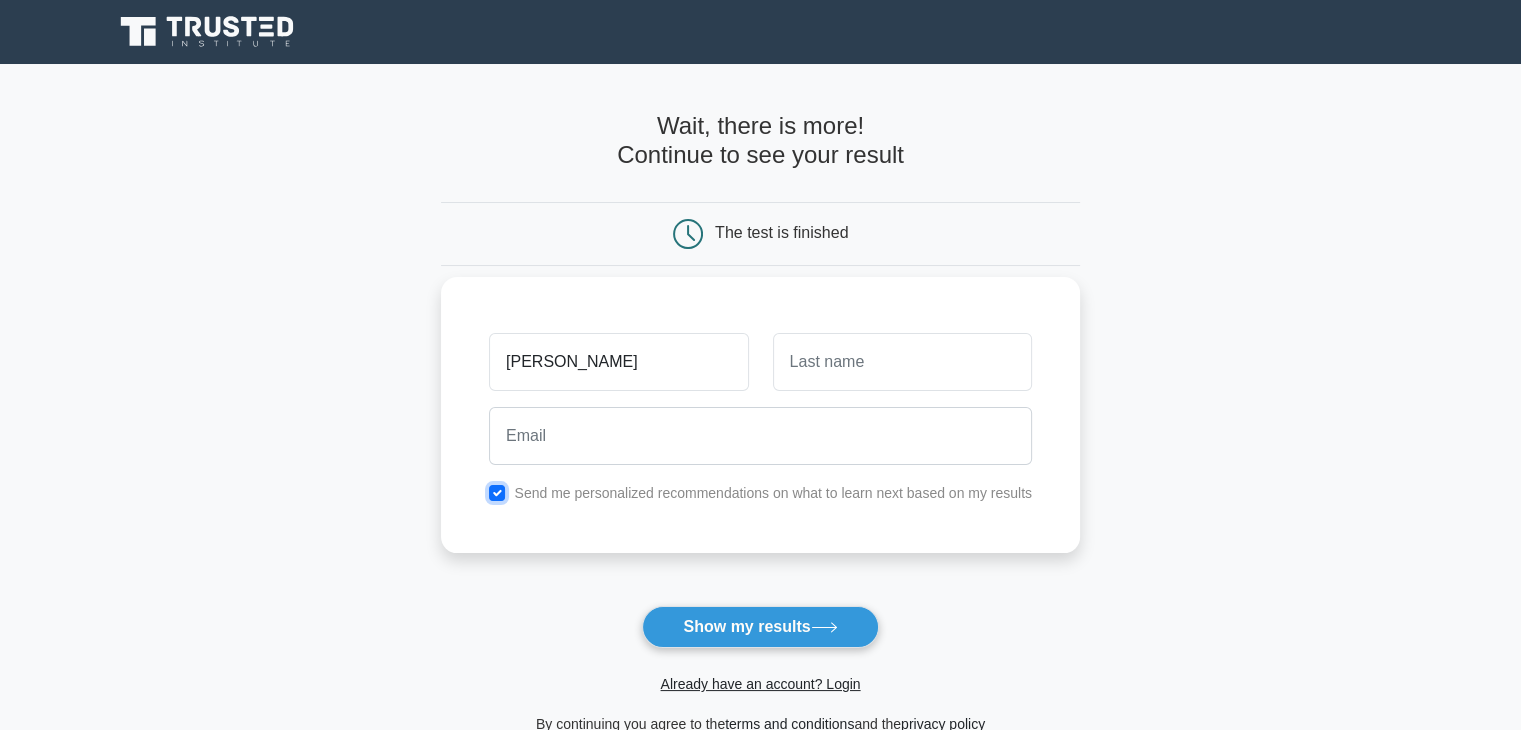 click at bounding box center (497, 493) 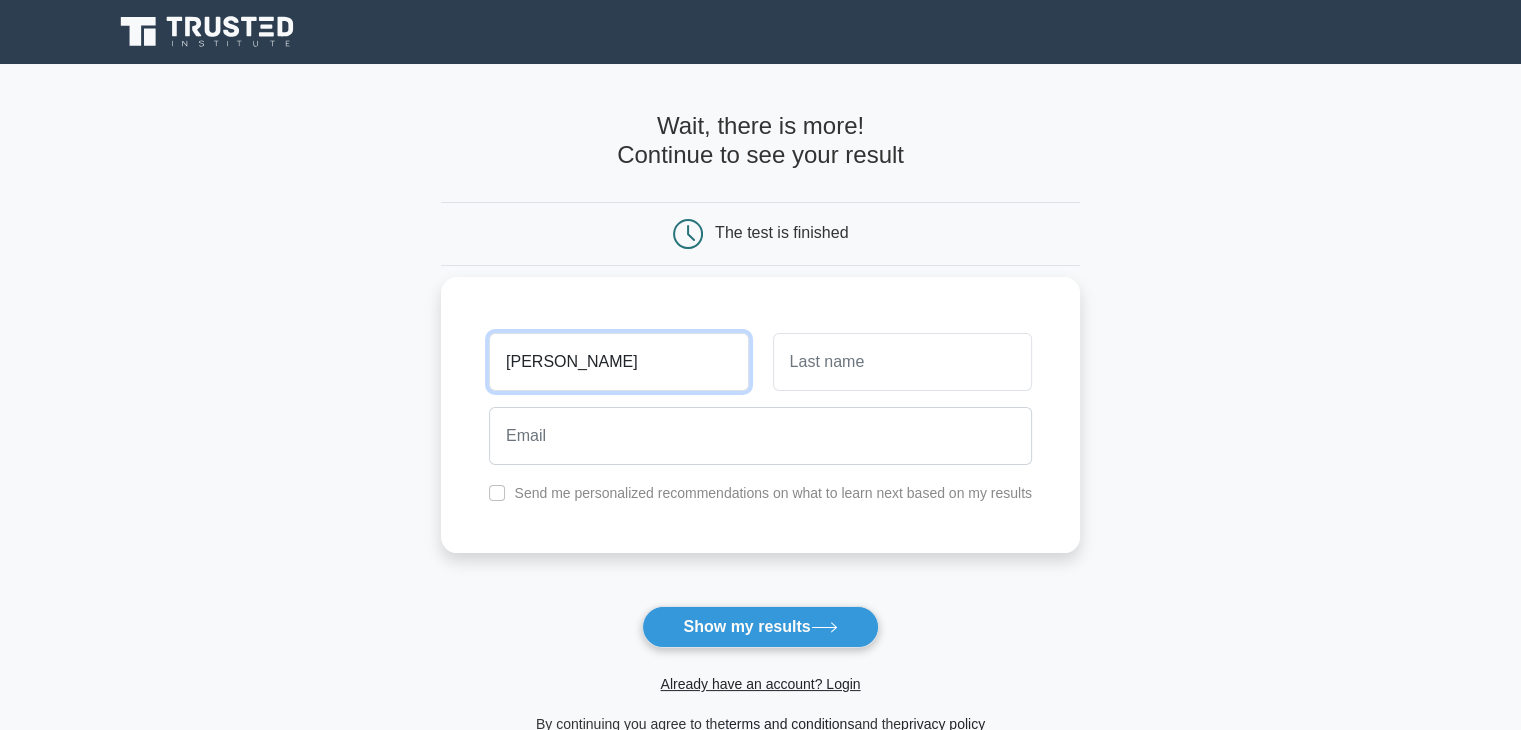 click on "Darr" at bounding box center (618, 362) 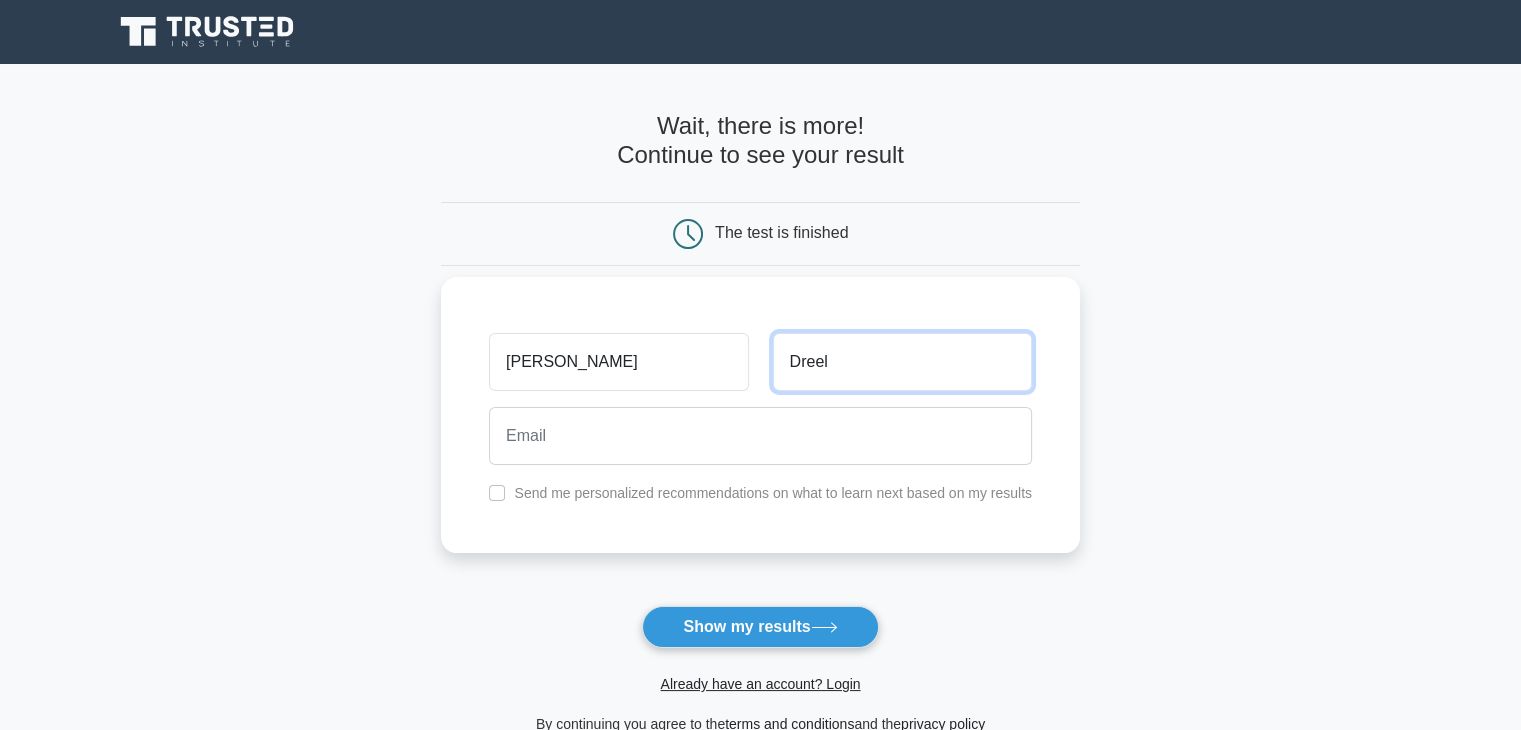 type on "Dreeling" 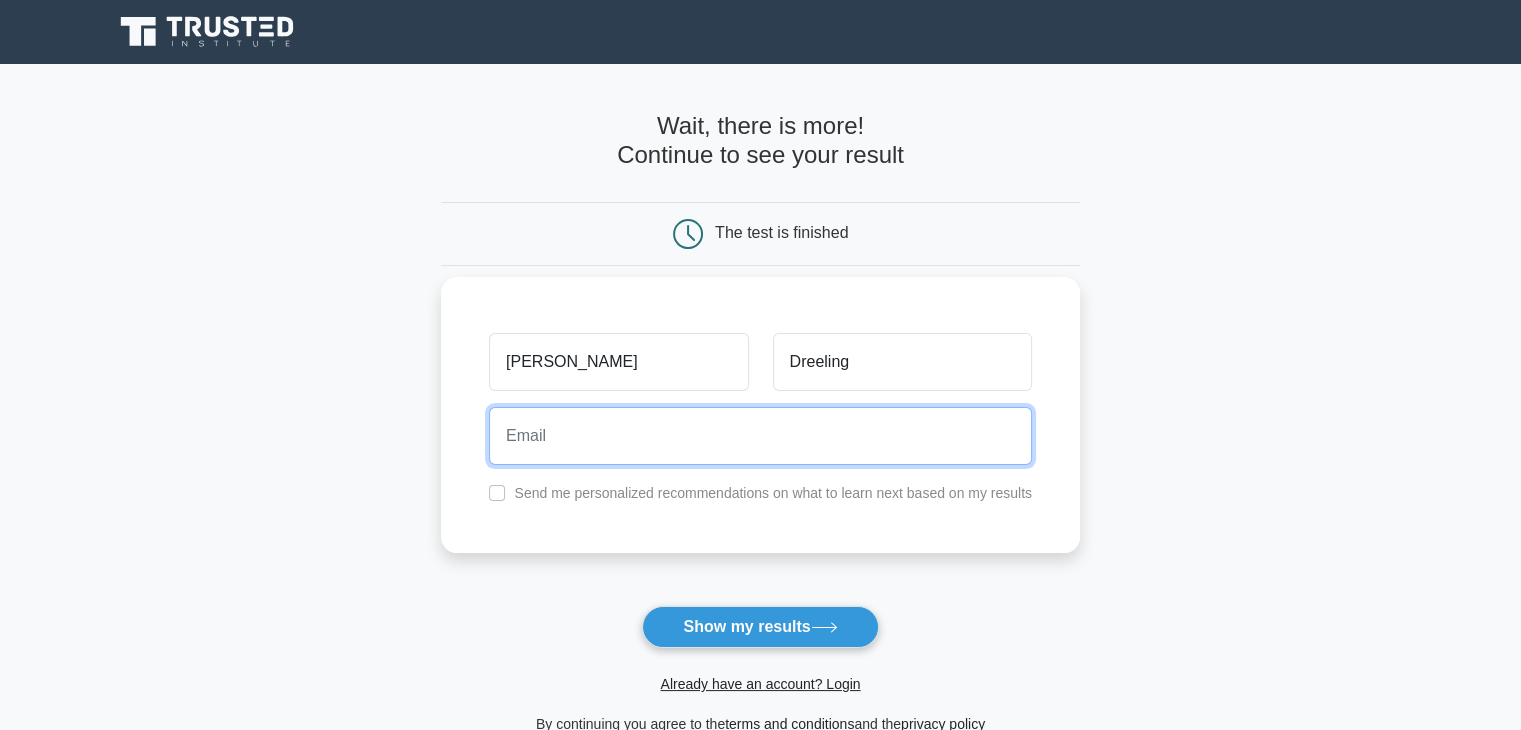 type on "D" 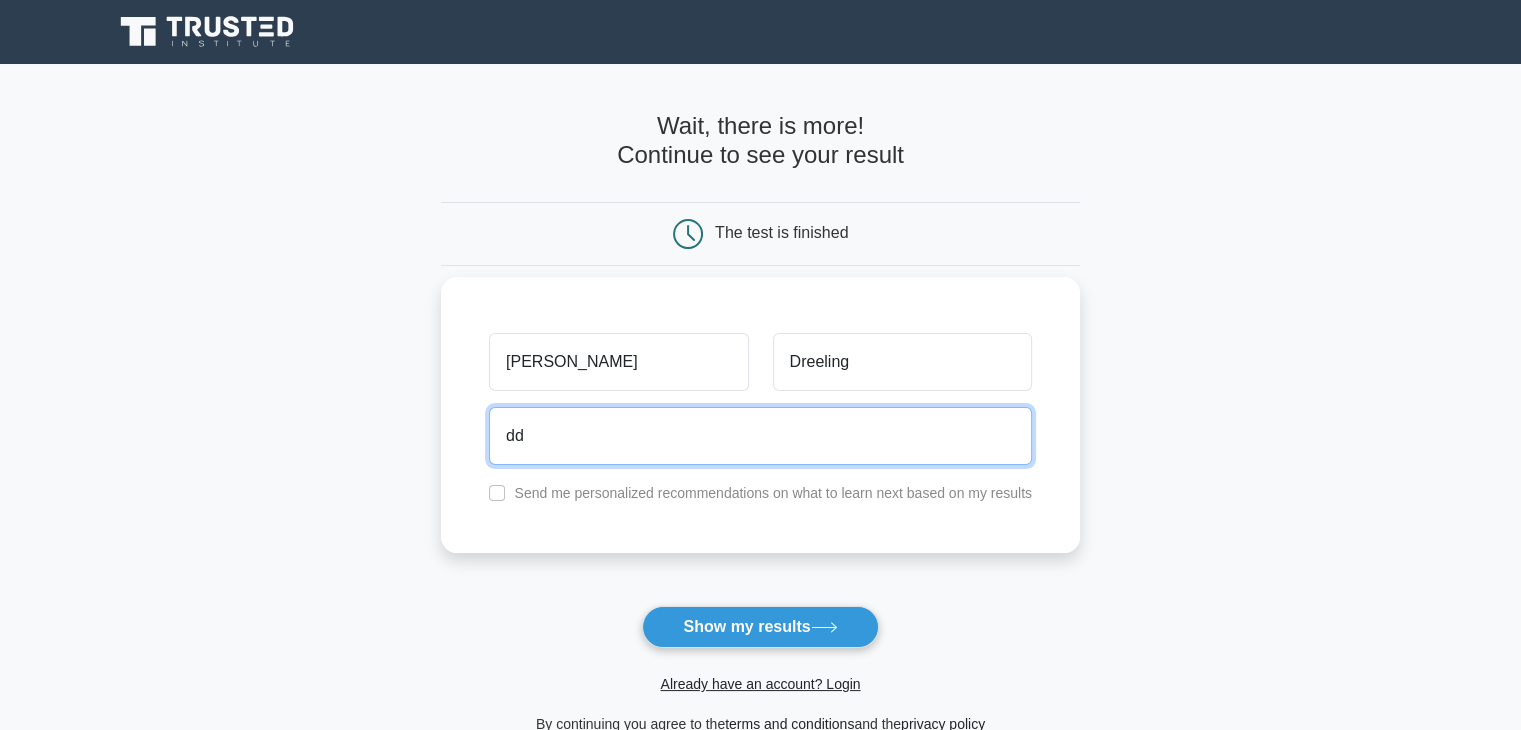 type on "ddreeling@hotmail.com" 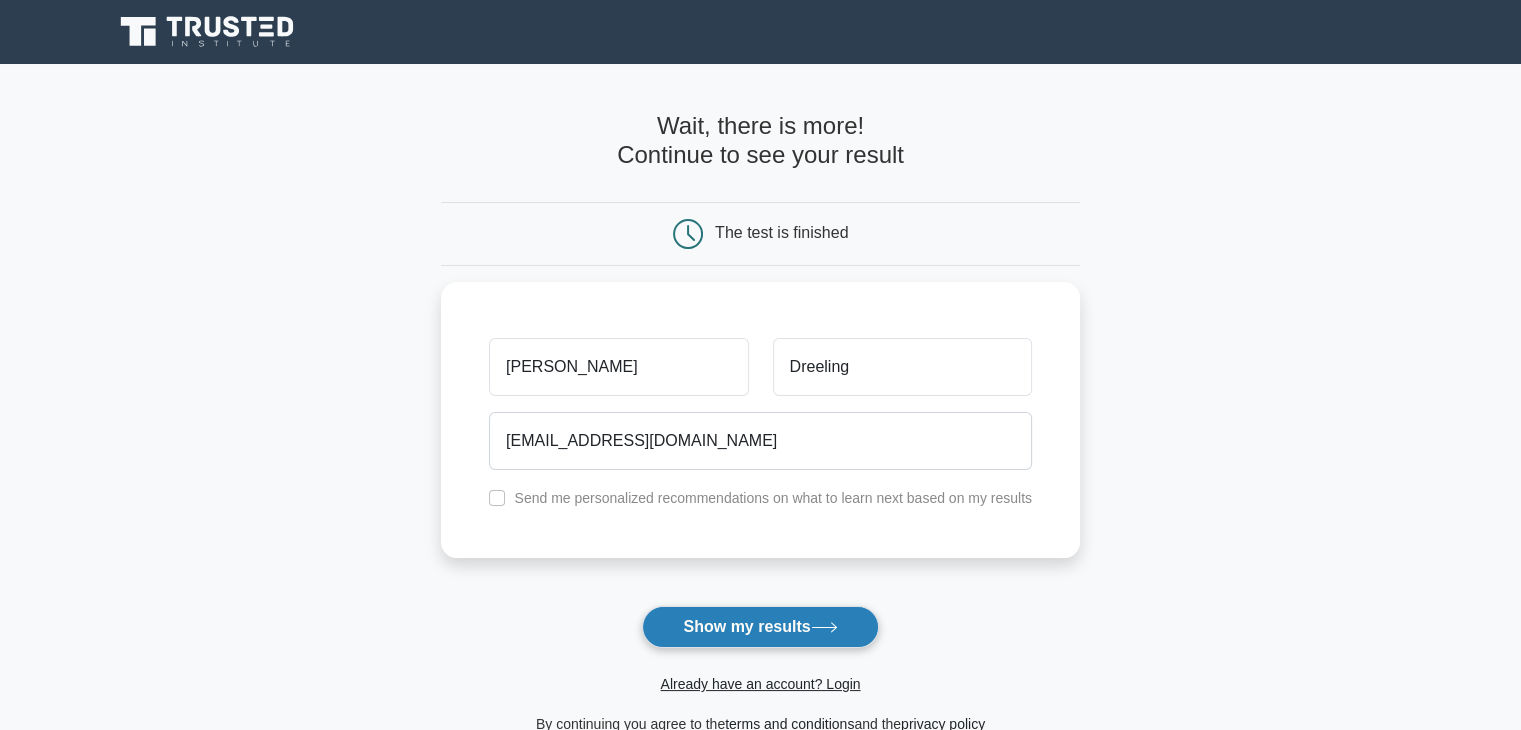 click on "Show my results" at bounding box center [760, 627] 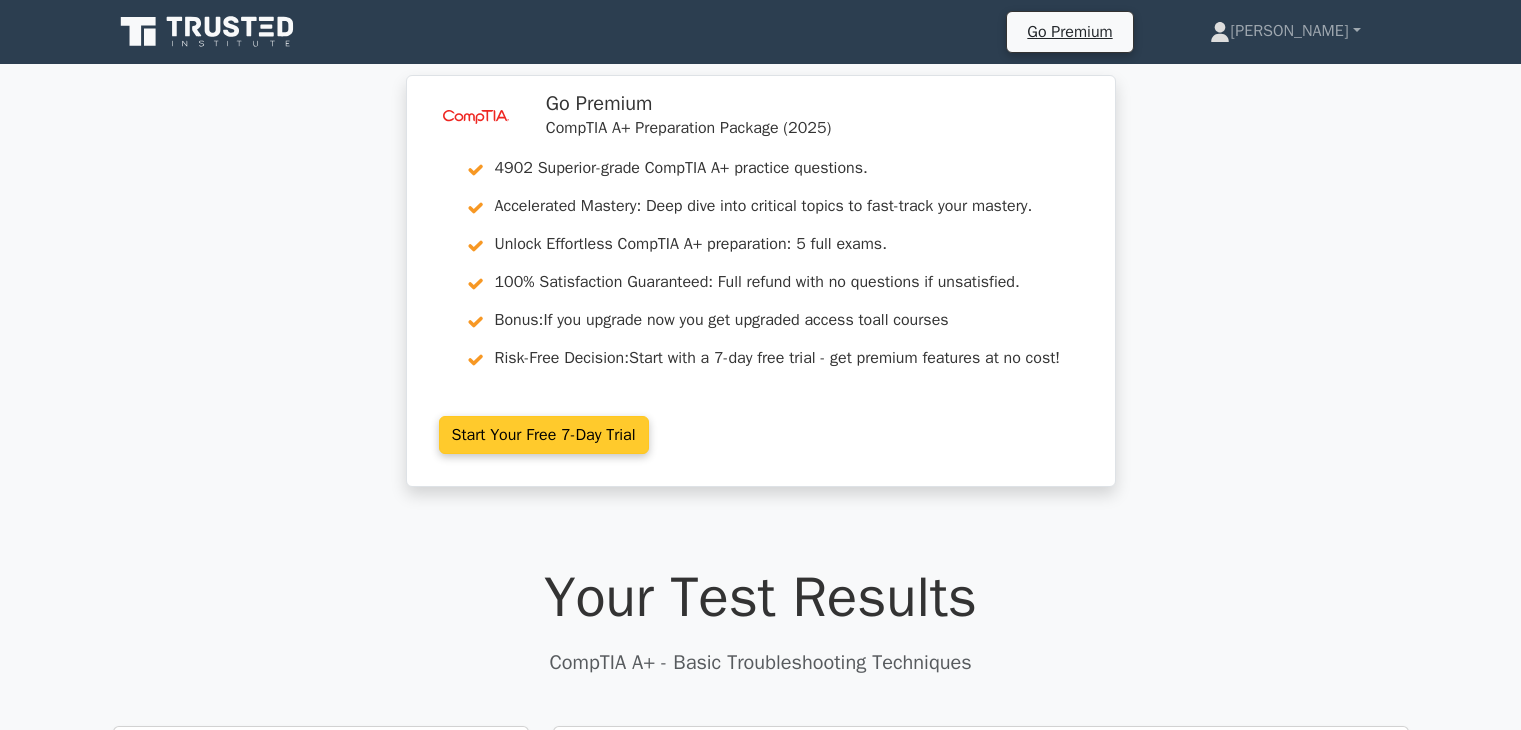 scroll, scrollTop: 0, scrollLeft: 0, axis: both 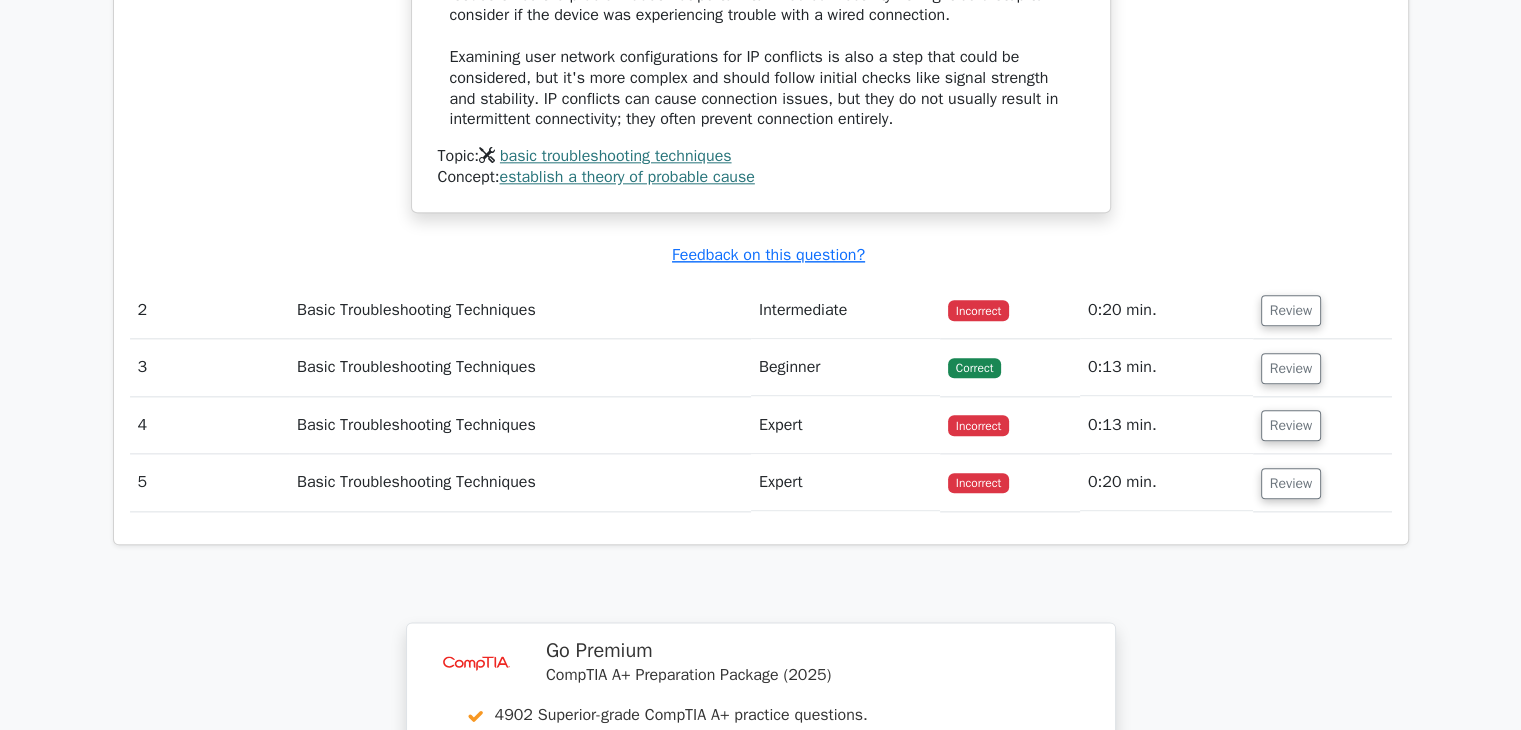click on "Basic Troubleshooting Techniques" at bounding box center (520, 310) 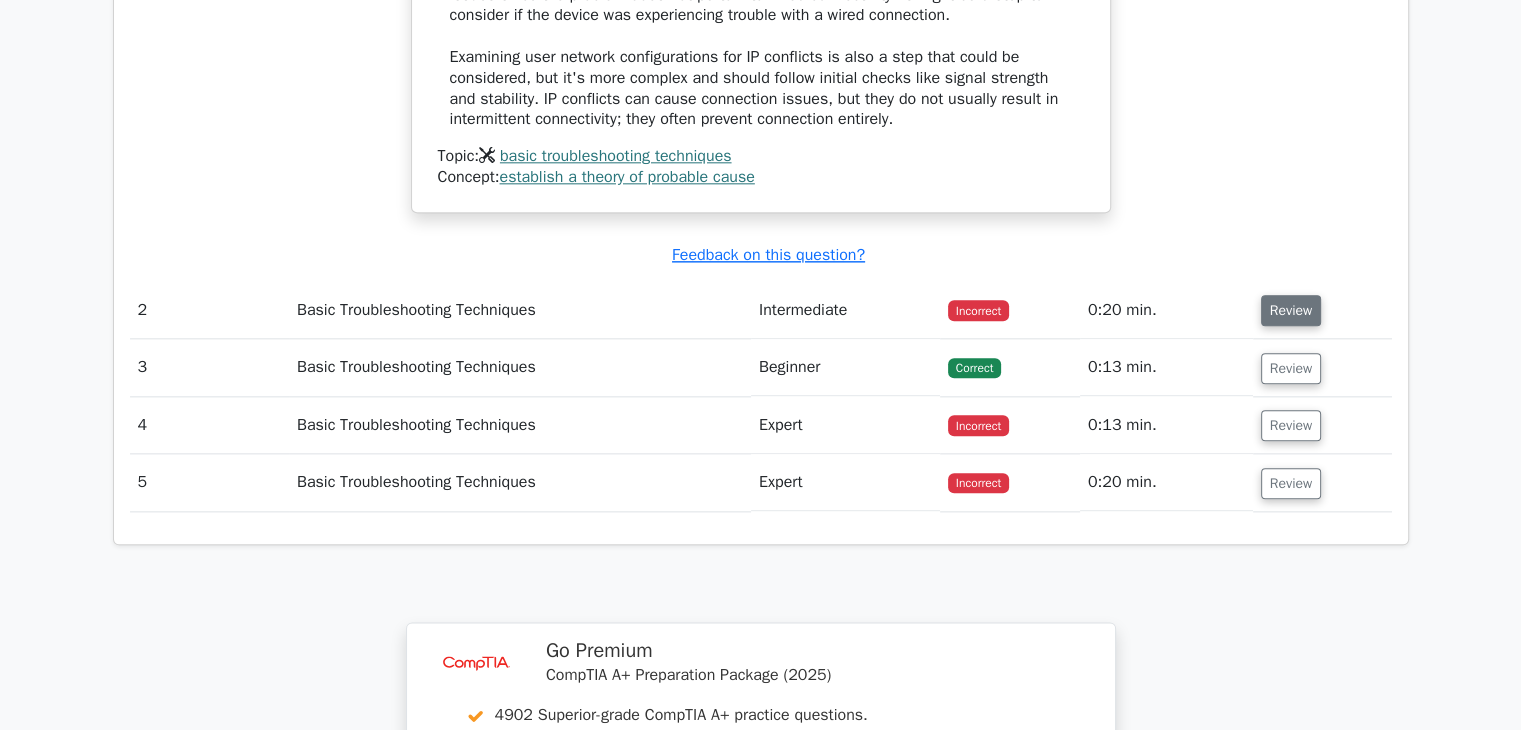 click on "Review" at bounding box center [1291, 310] 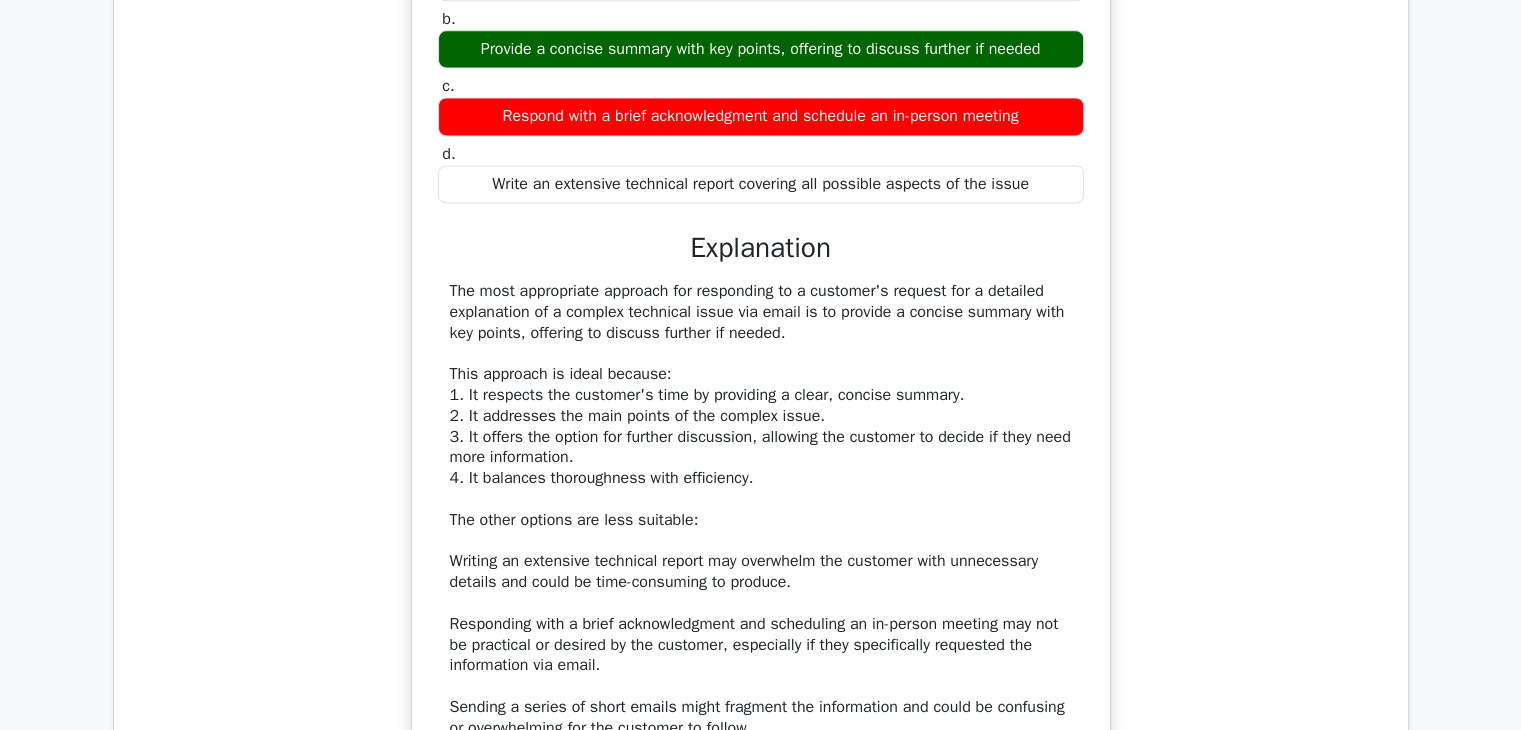 scroll, scrollTop: 2801, scrollLeft: 0, axis: vertical 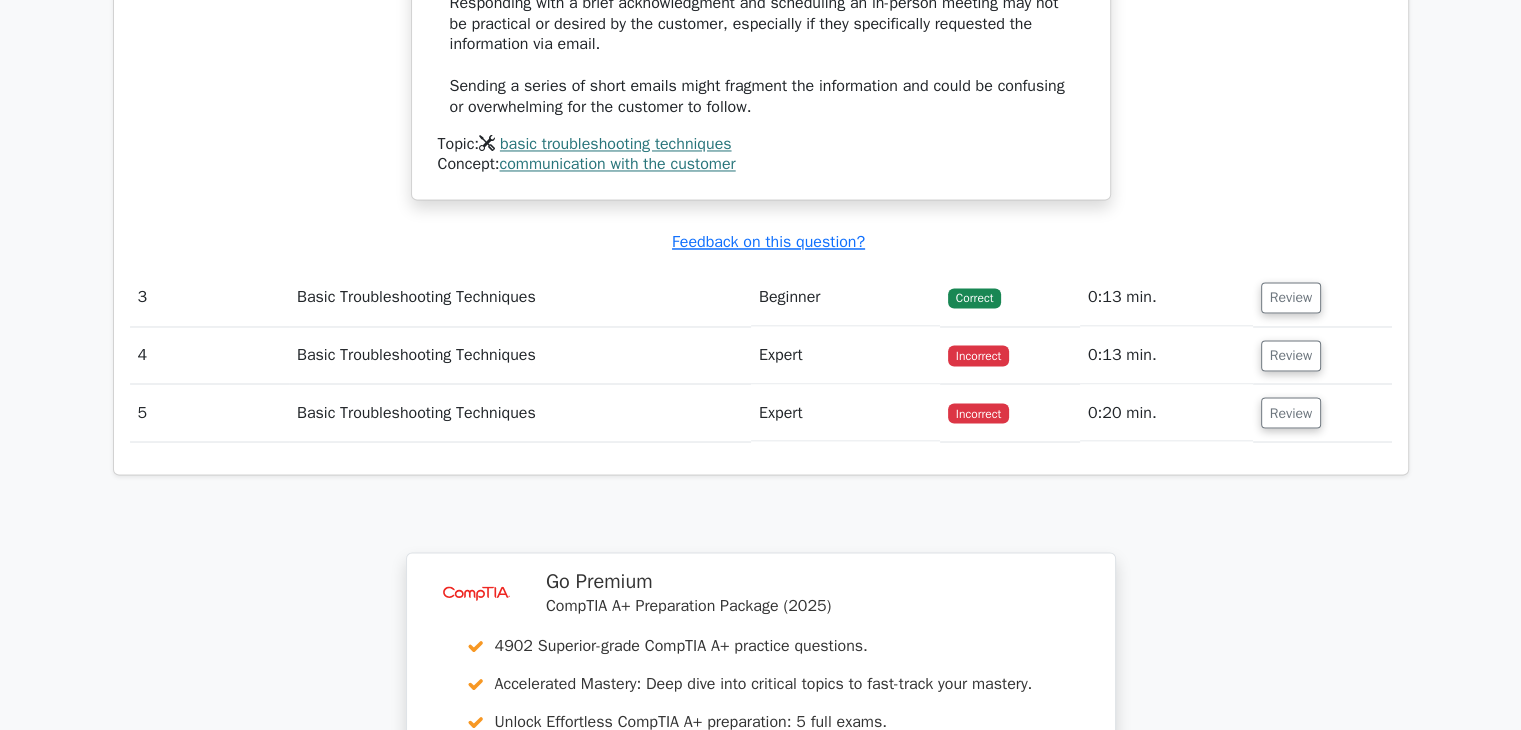 click on "Review" at bounding box center [1322, 297] 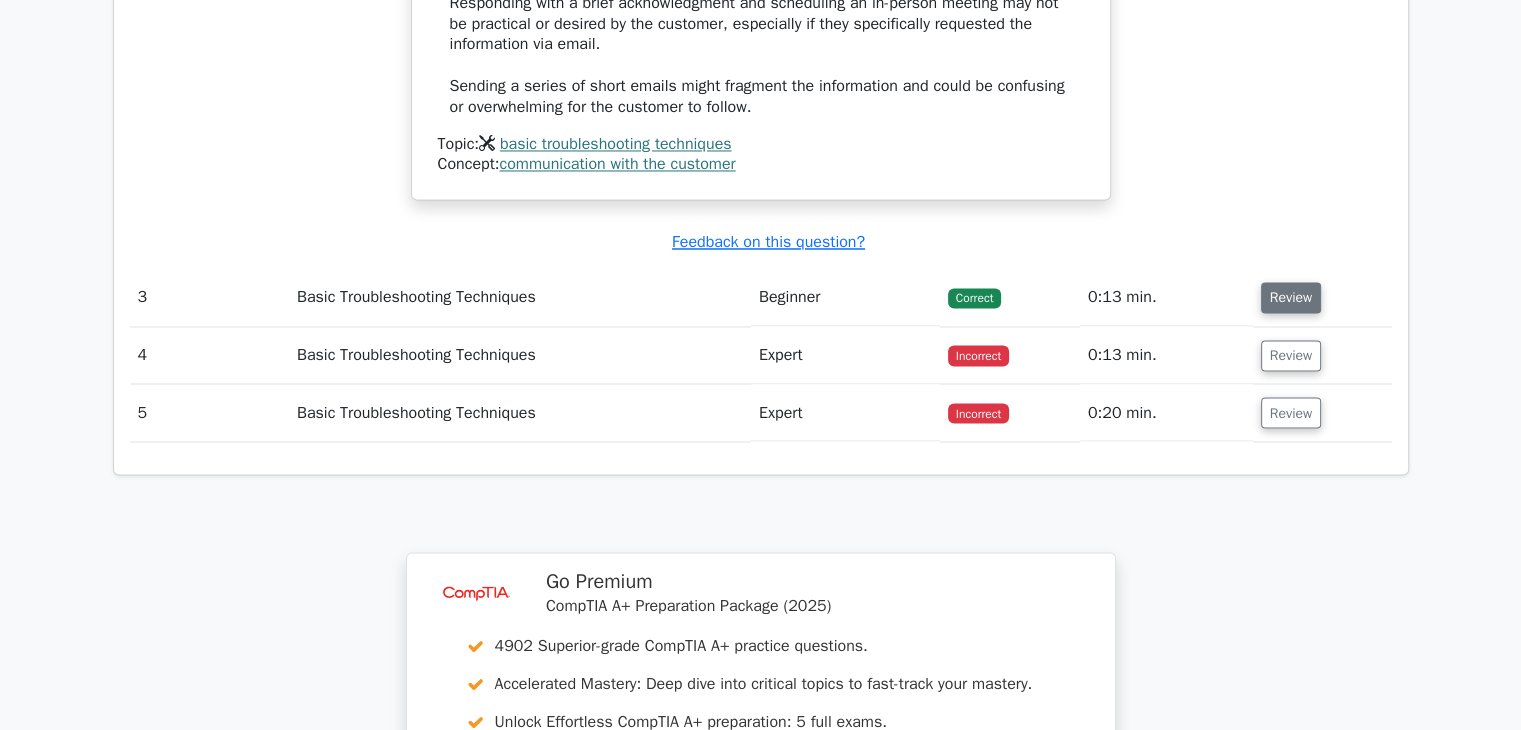 click on "Review" at bounding box center (1291, 297) 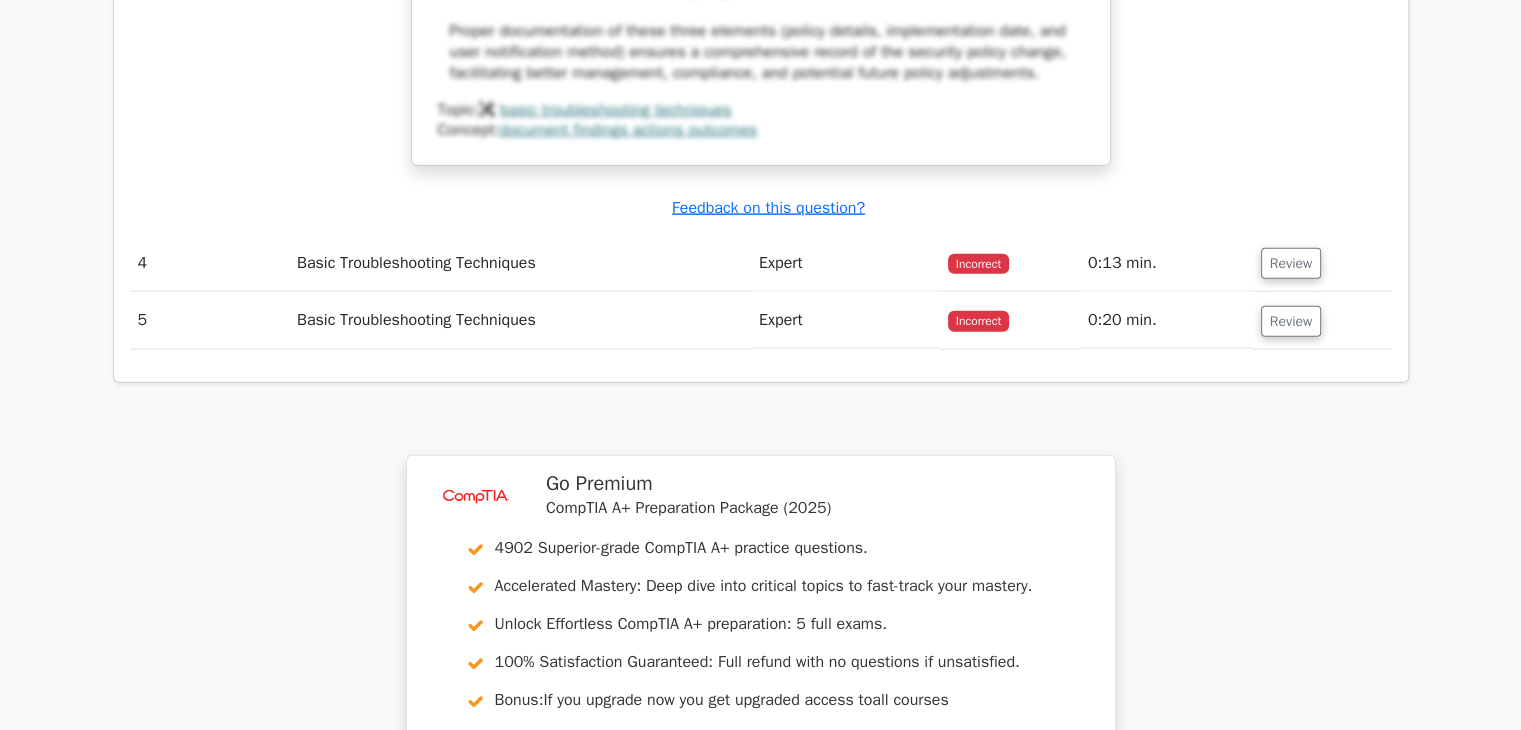 scroll, scrollTop: 4716, scrollLeft: 0, axis: vertical 